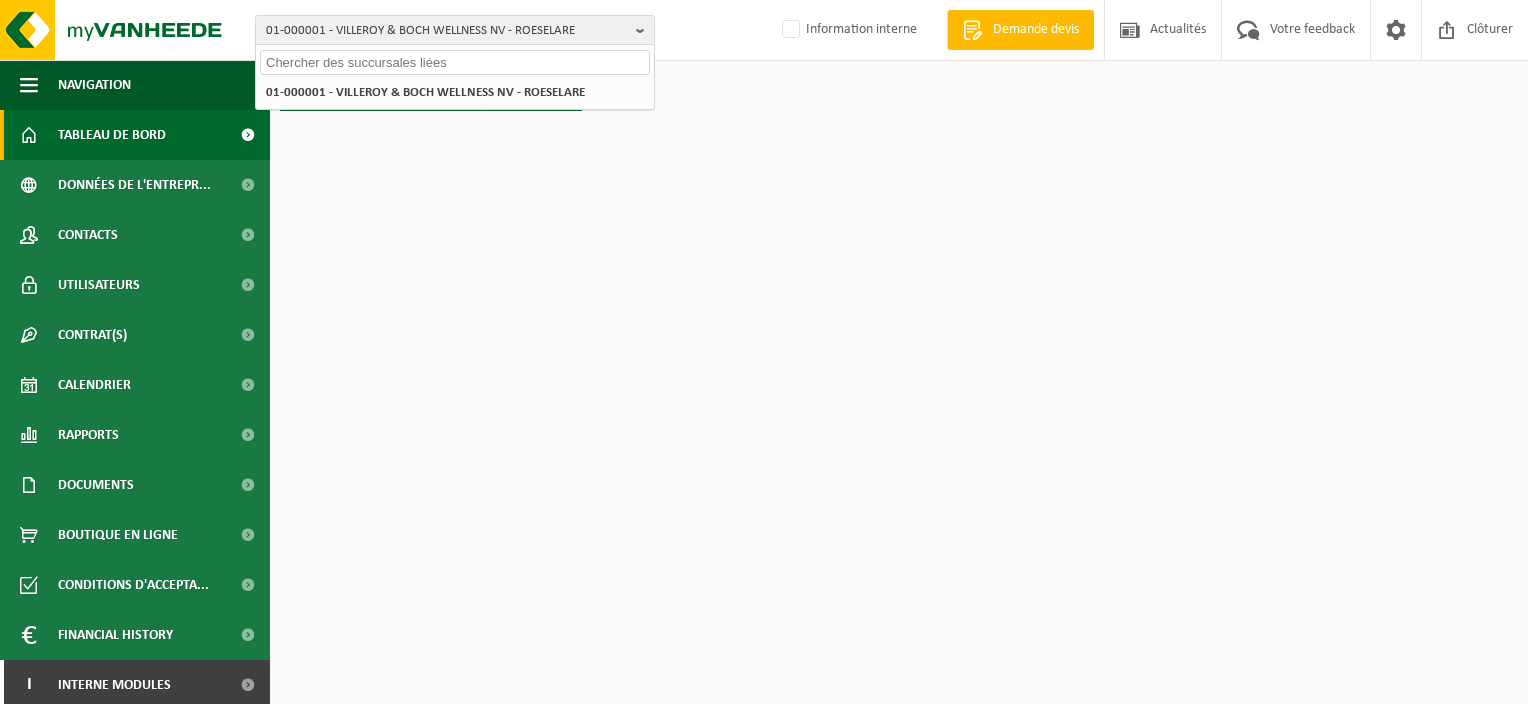 scroll, scrollTop: 0, scrollLeft: 0, axis: both 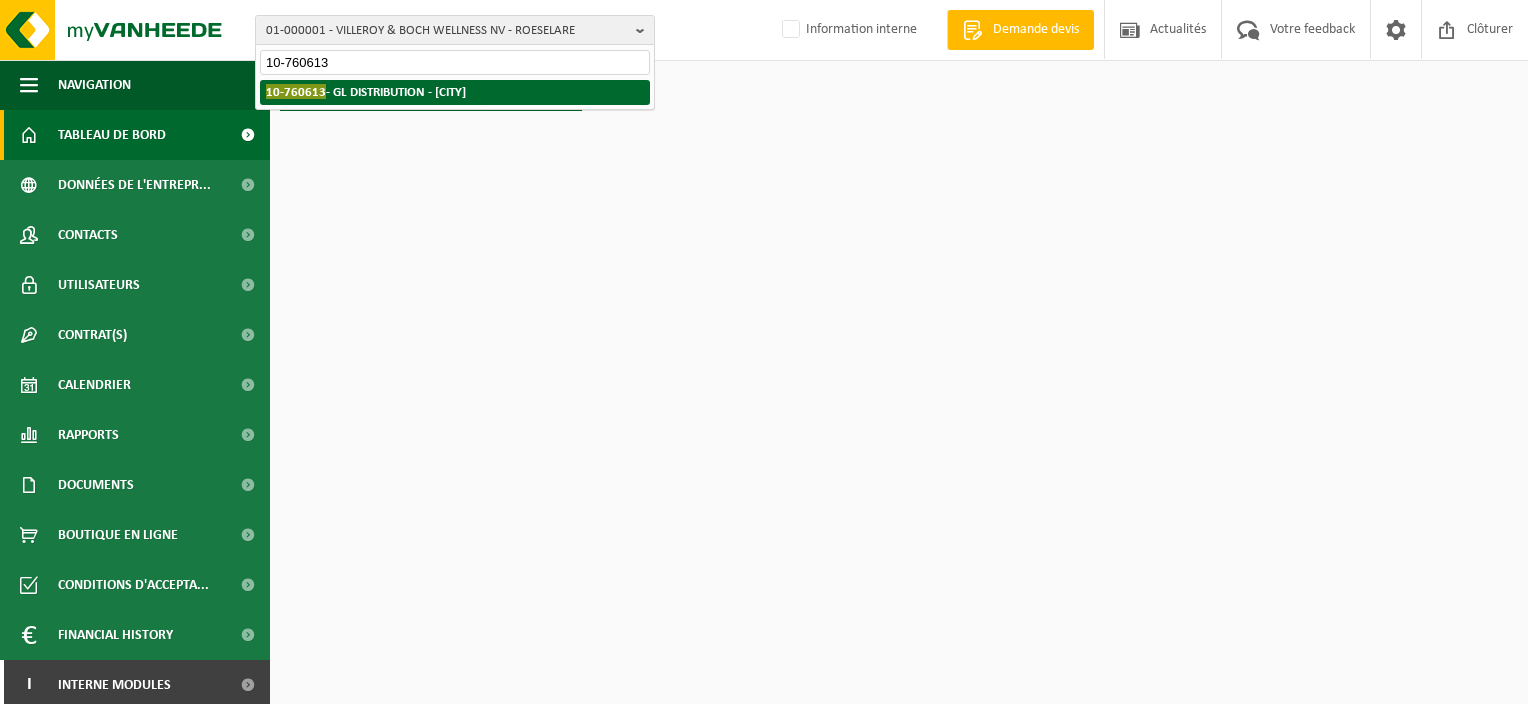 type on "10-760613" 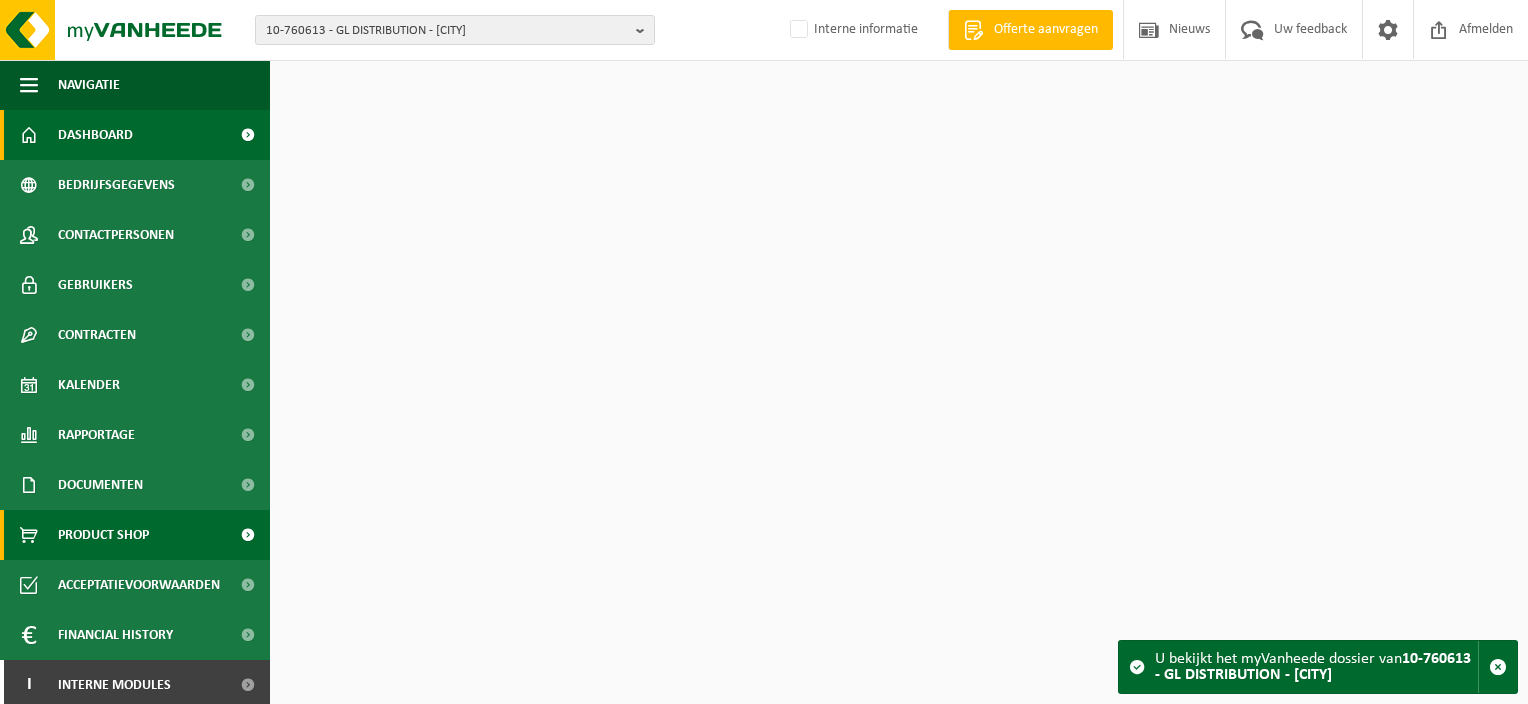 scroll, scrollTop: 0, scrollLeft: 0, axis: both 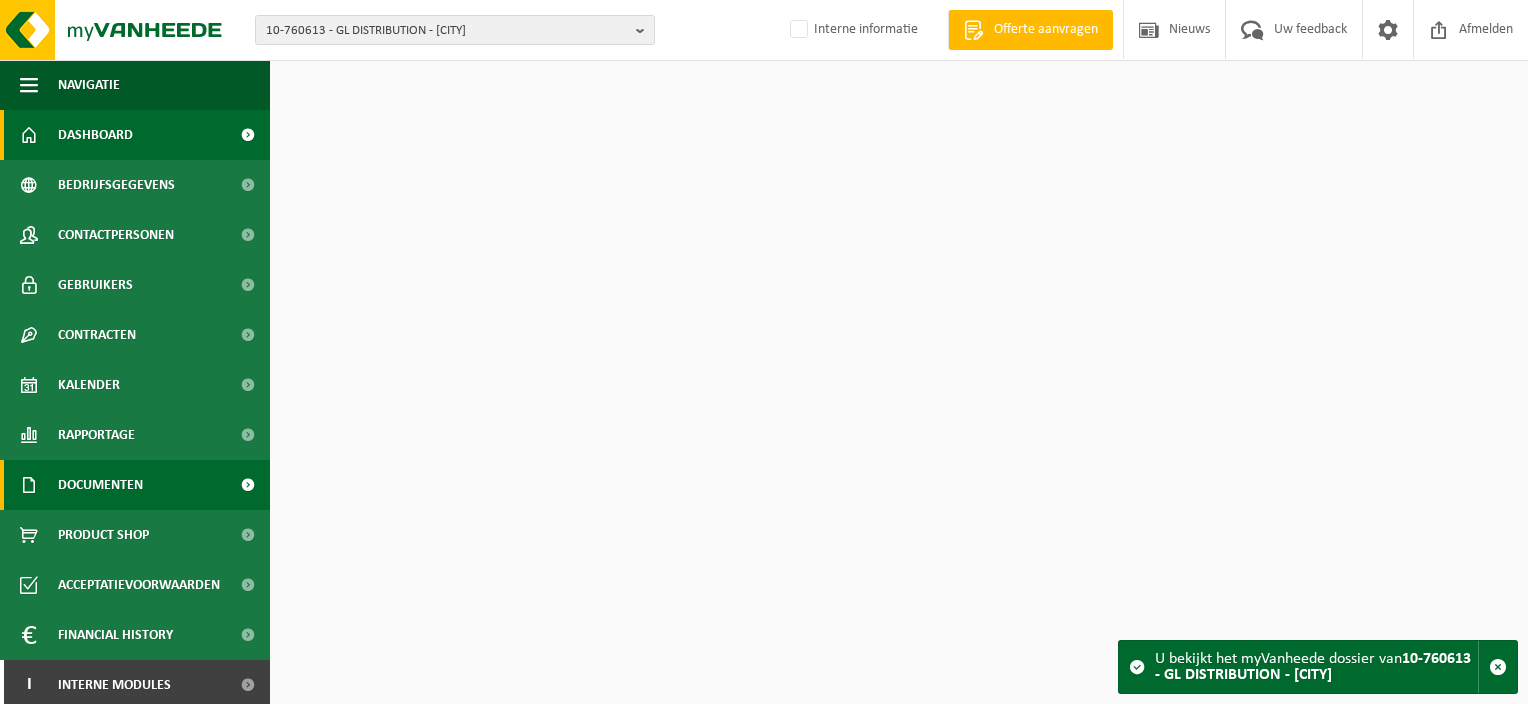 click on "Documenten" at bounding box center (100, 485) 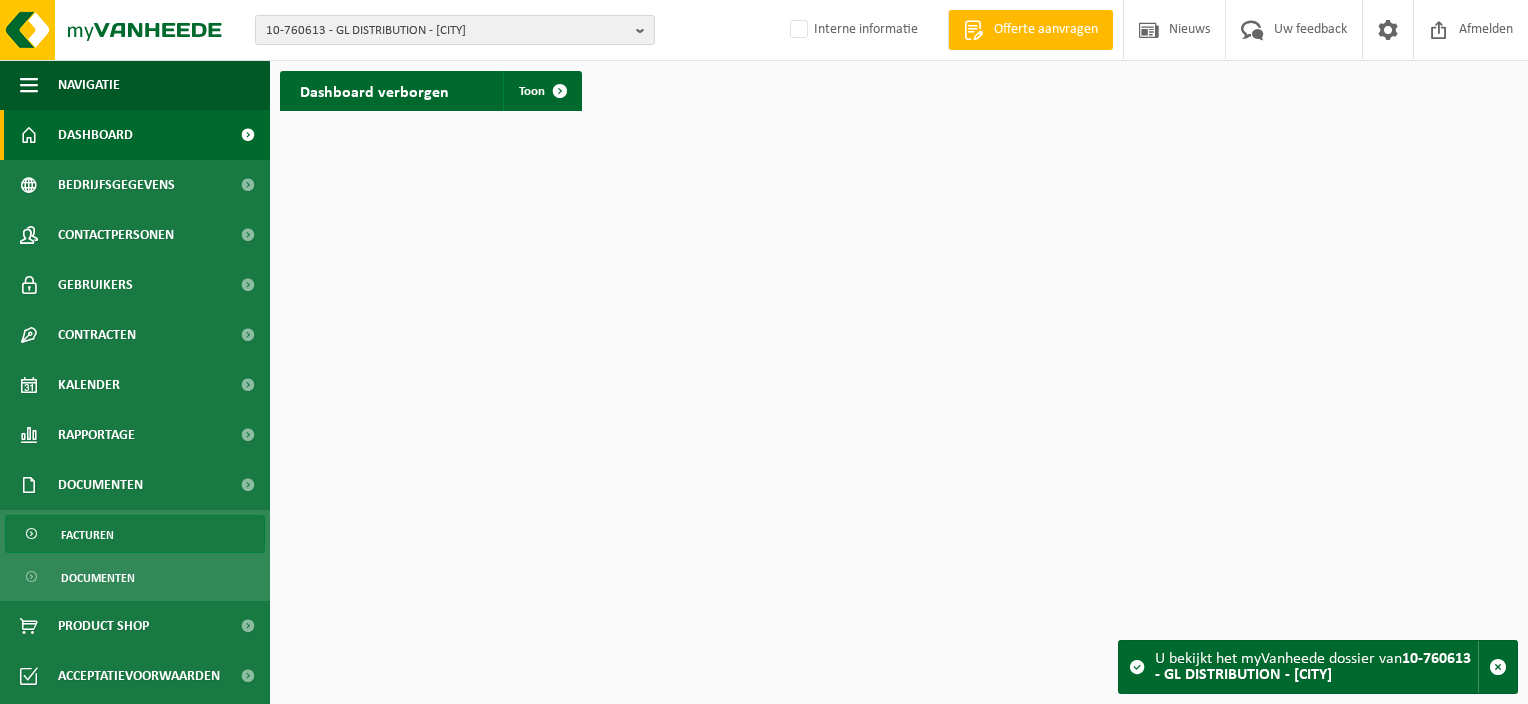click on "Facturen" at bounding box center (135, 534) 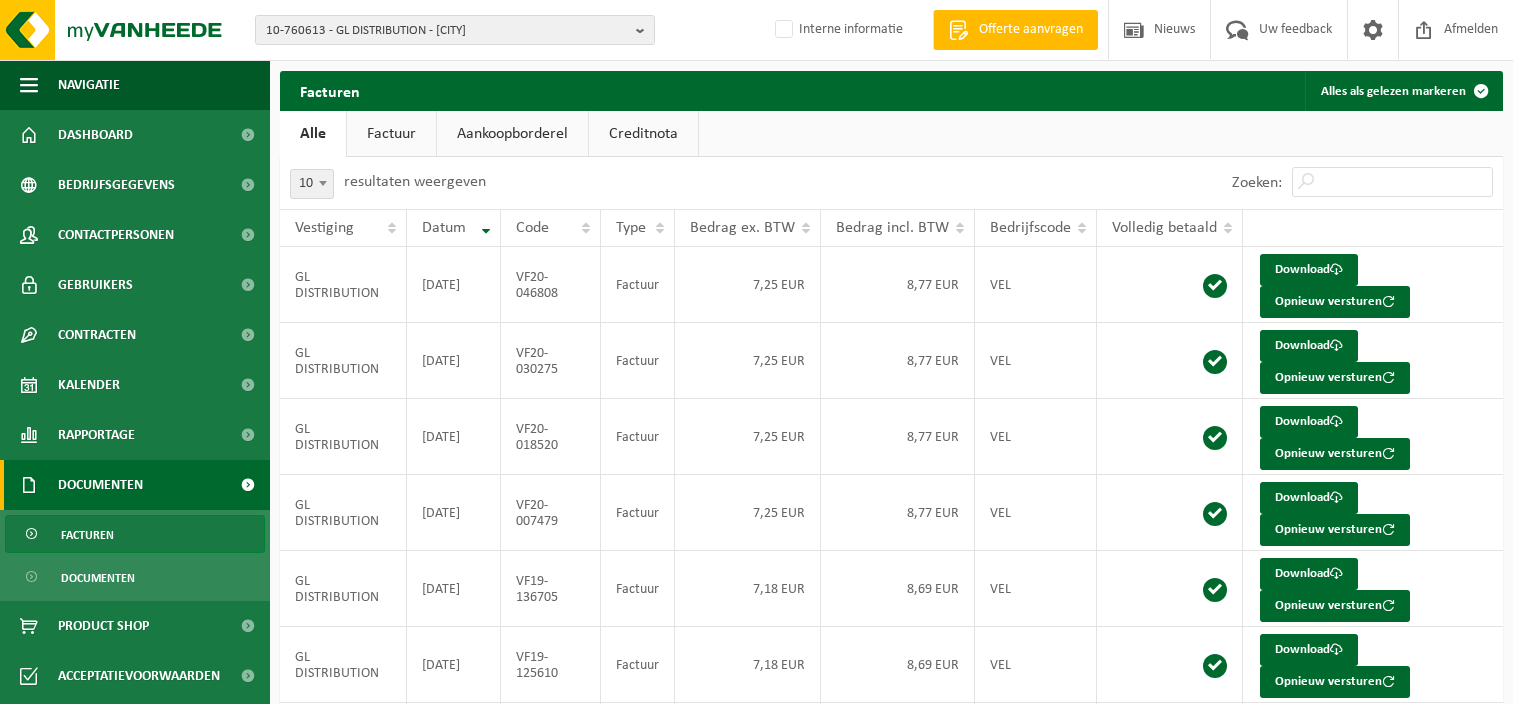 scroll, scrollTop: 0, scrollLeft: 0, axis: both 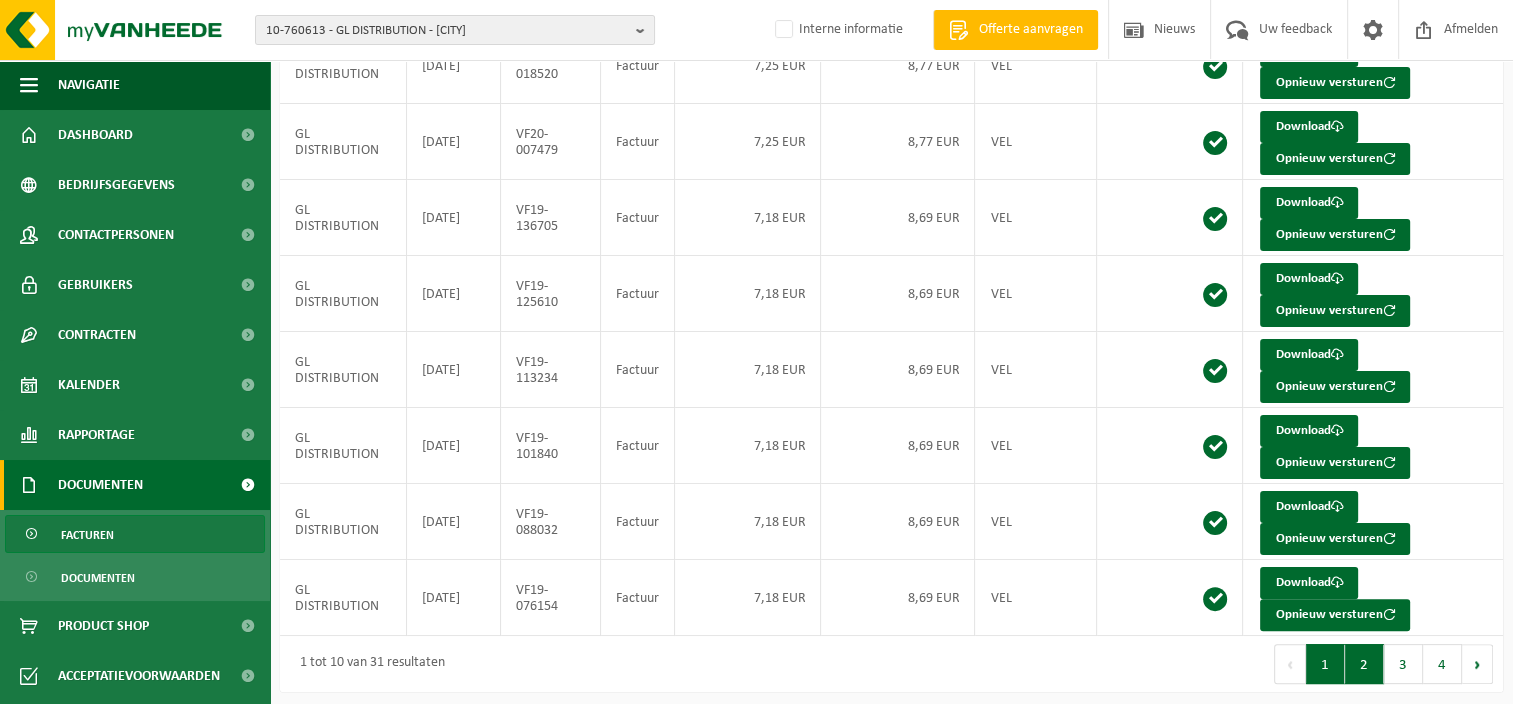 click on "2" at bounding box center [1364, 664] 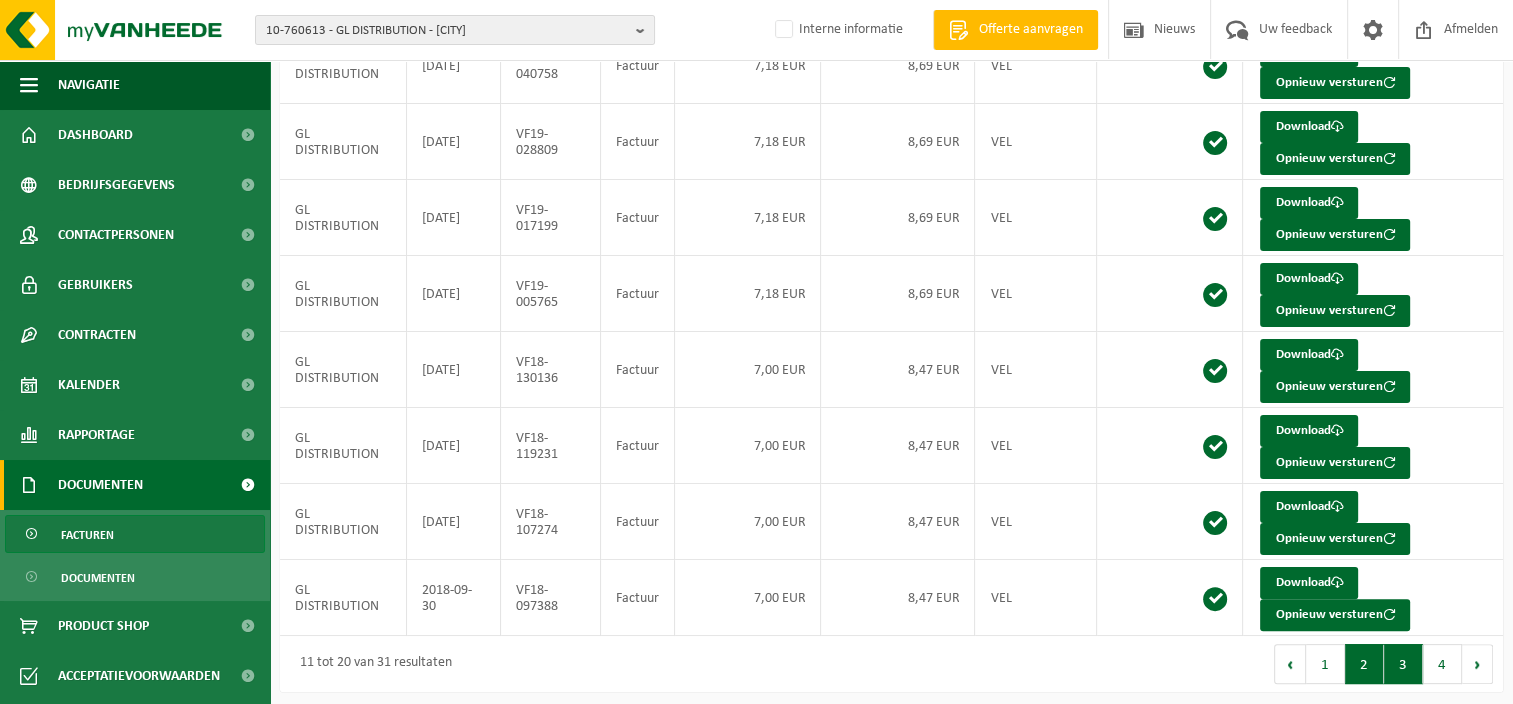 click on "3" at bounding box center (1403, 664) 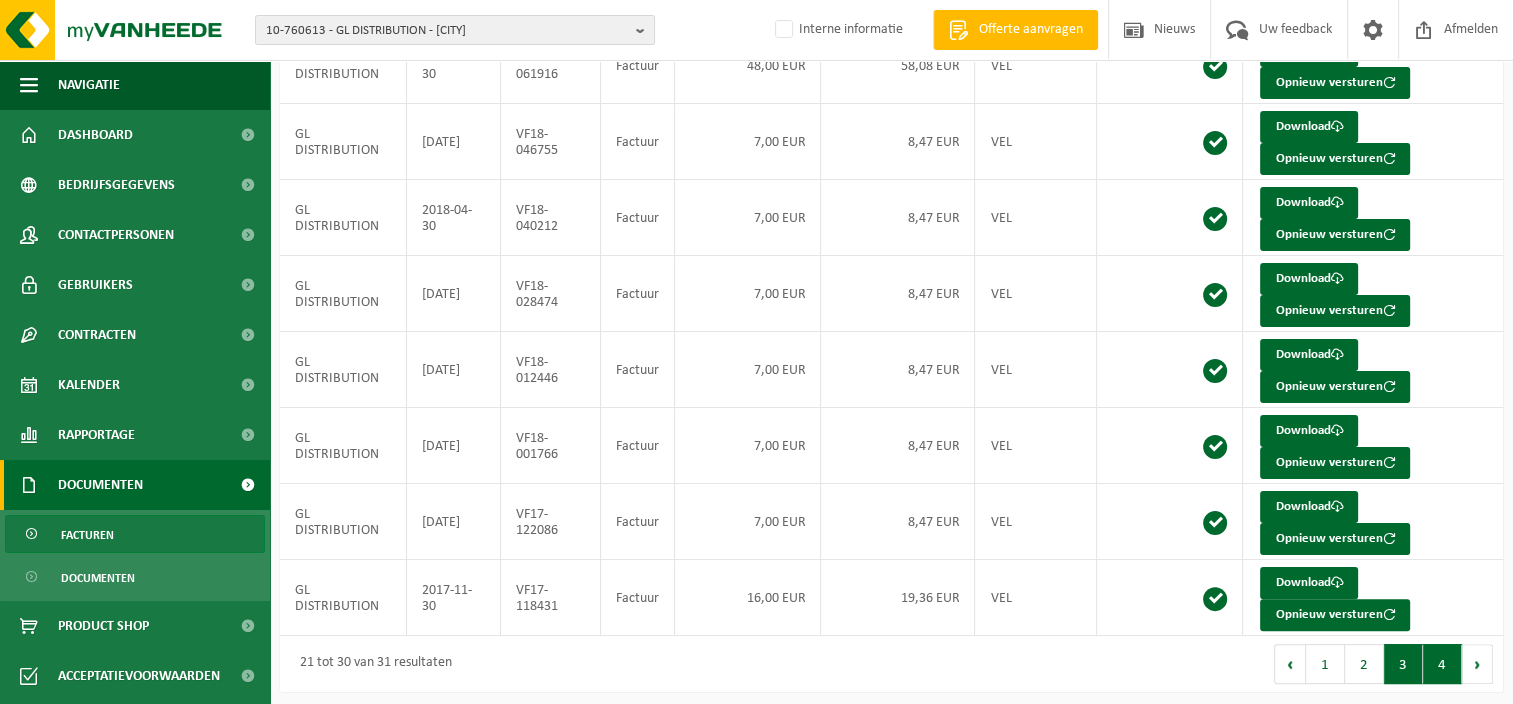 click on "4" at bounding box center [1442, 664] 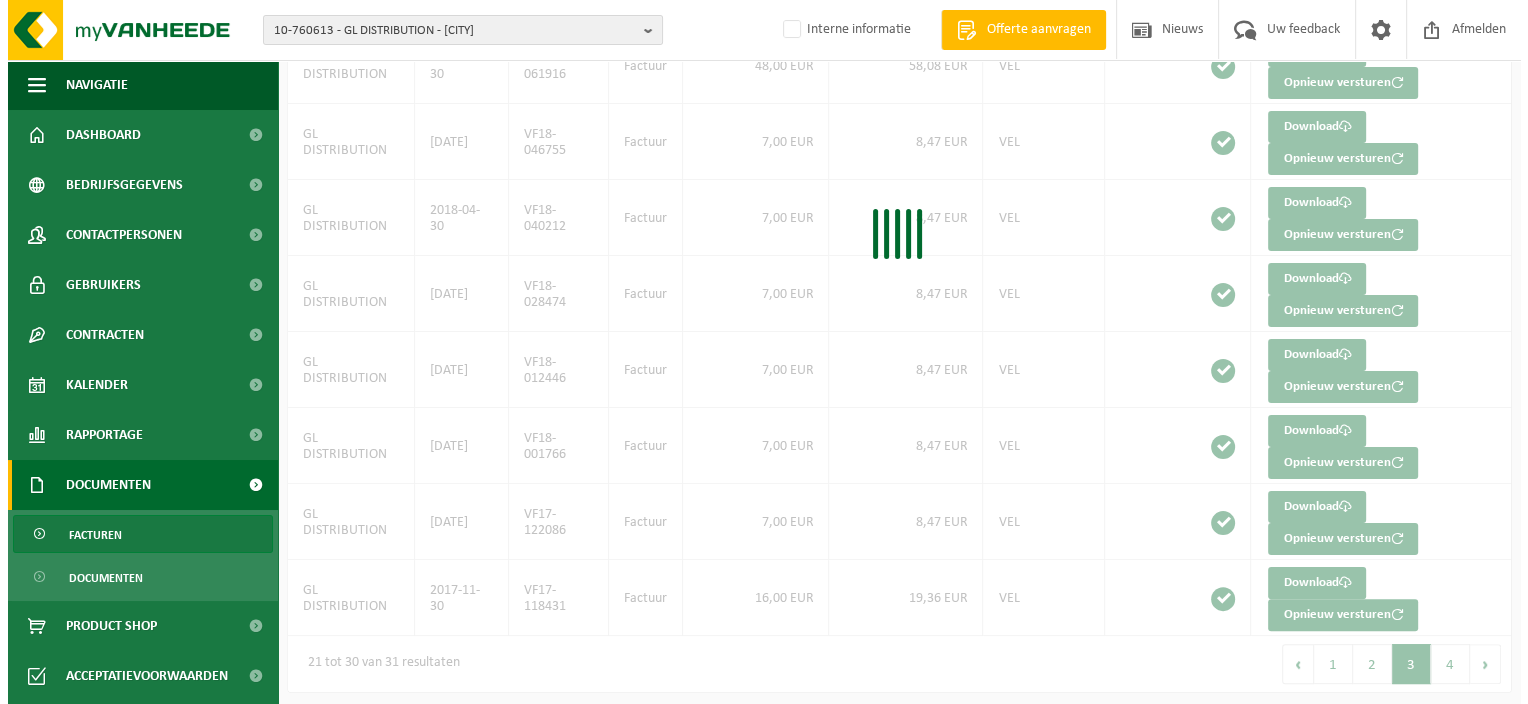 scroll, scrollTop: 0, scrollLeft: 0, axis: both 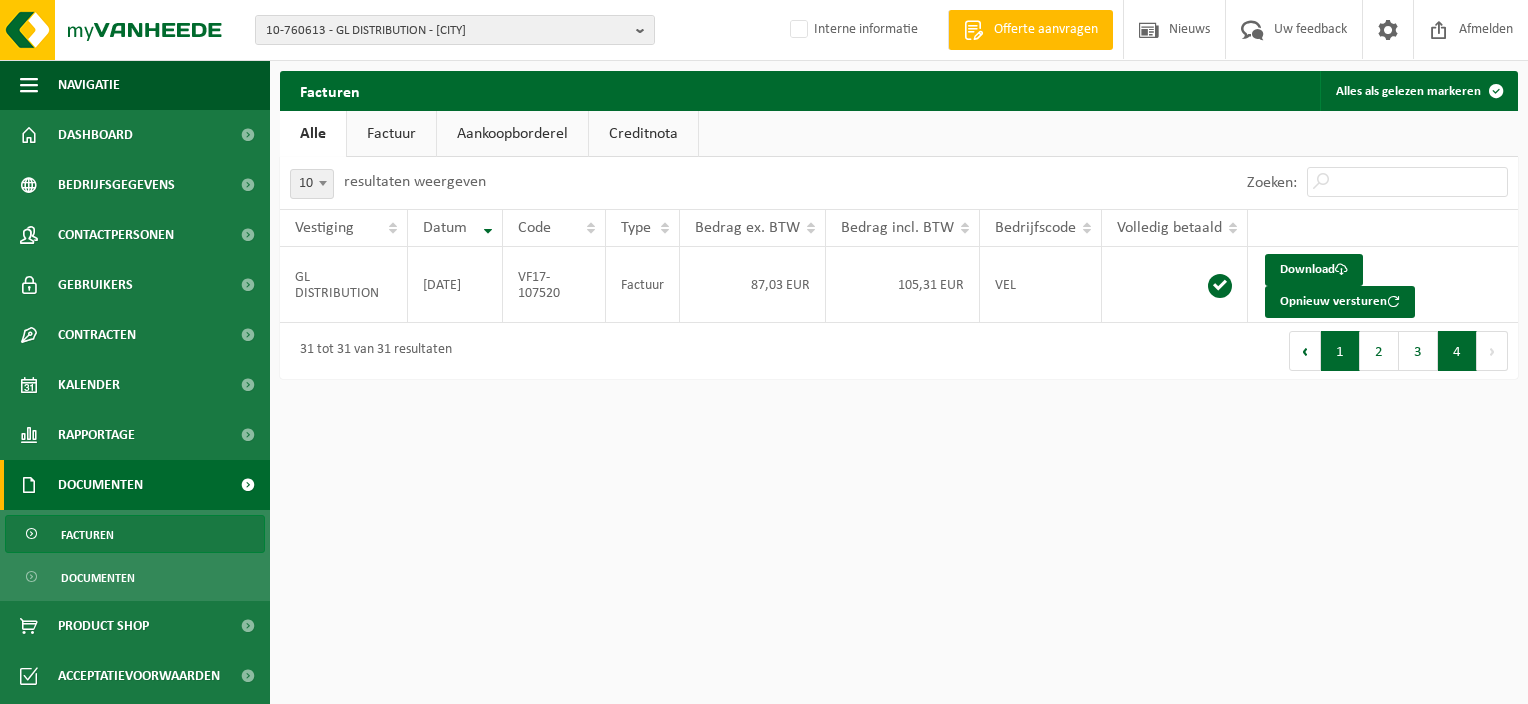 click on "1" at bounding box center (1340, 351) 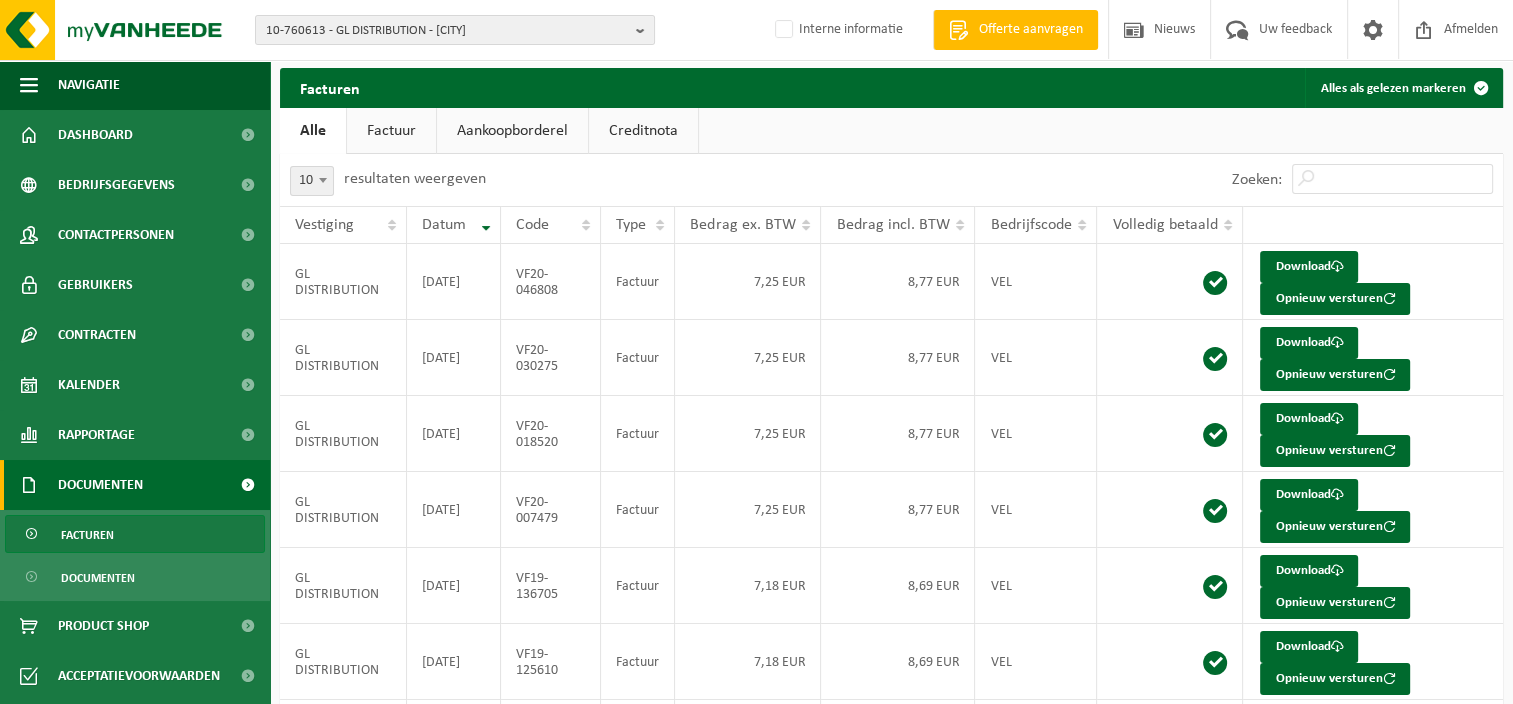 scroll, scrollTop: 0, scrollLeft: 0, axis: both 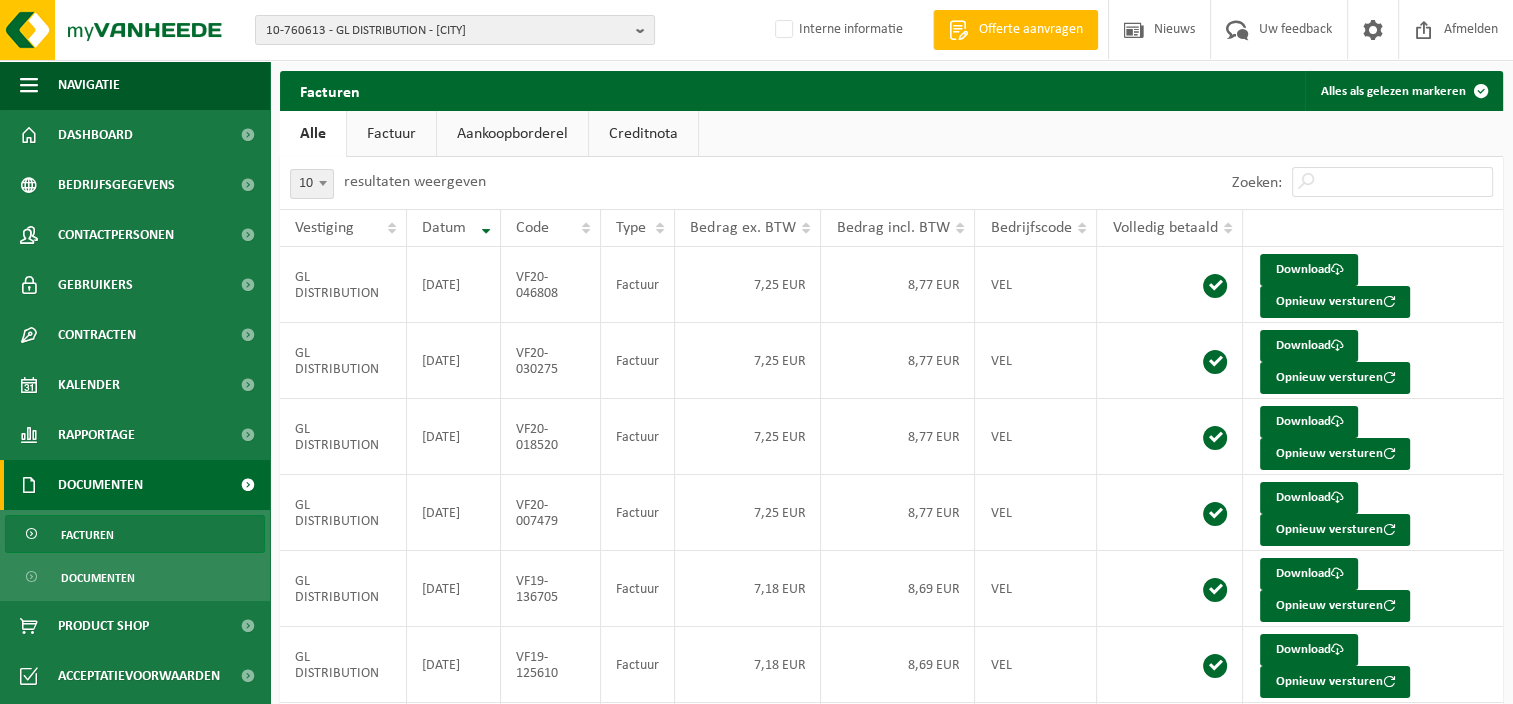 click on "Creditnota" at bounding box center (643, 134) 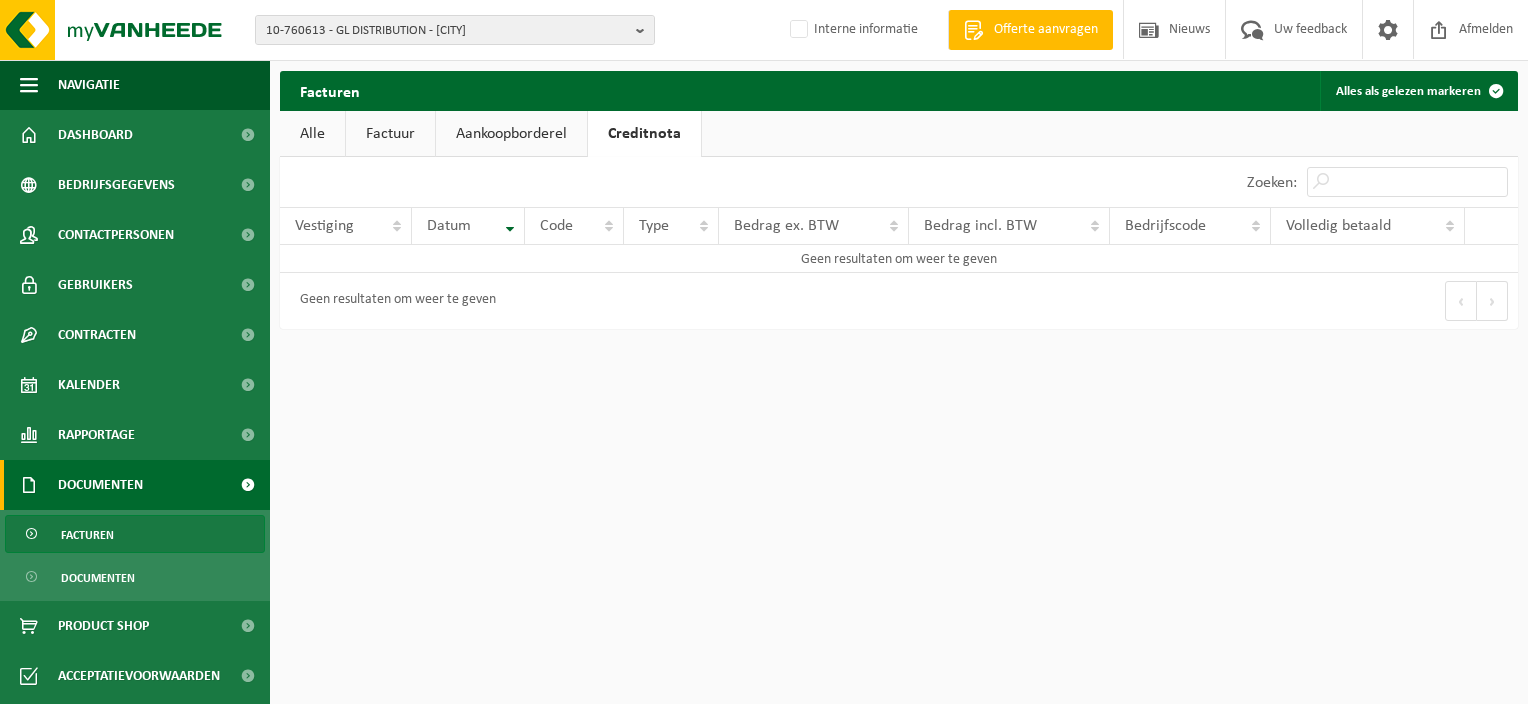 click on "Factuur" at bounding box center (390, 134) 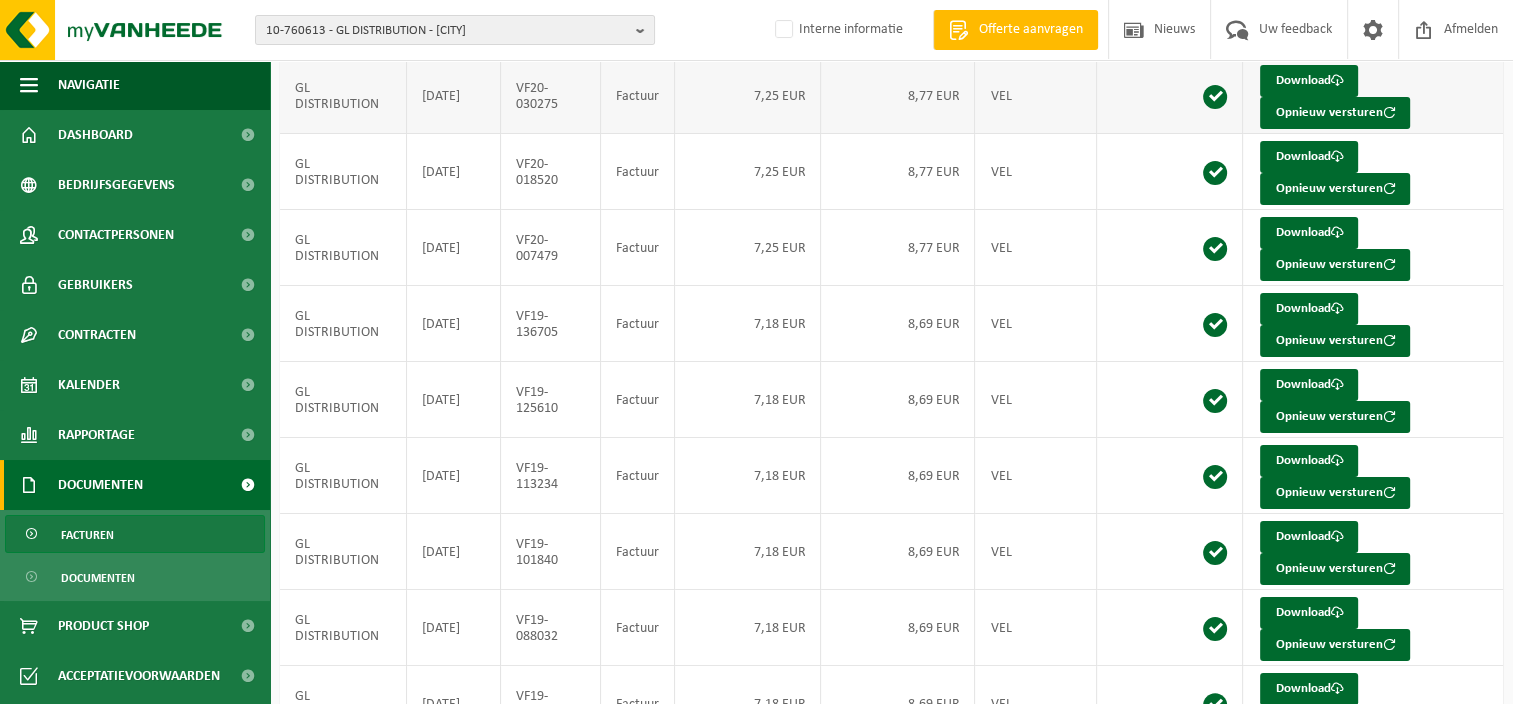 scroll, scrollTop: 300, scrollLeft: 0, axis: vertical 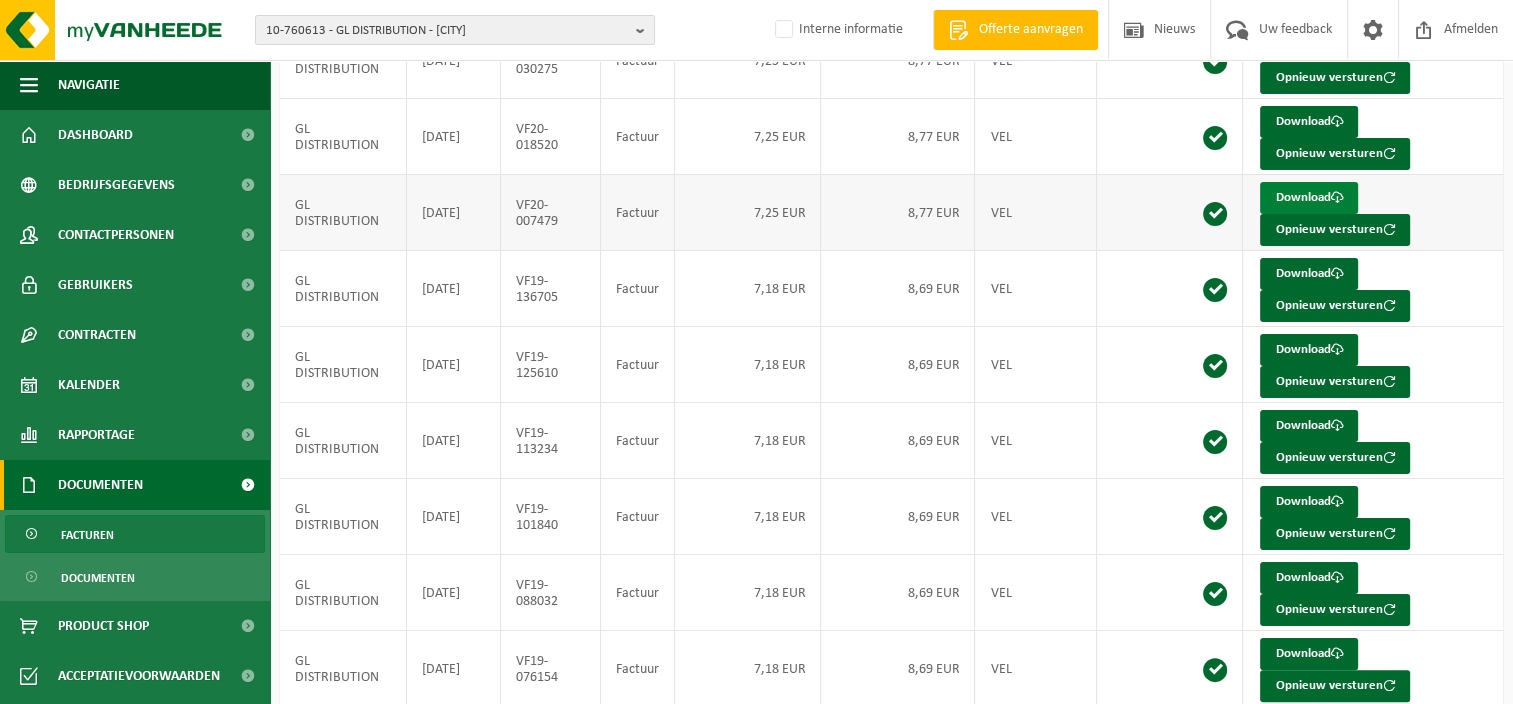 click on "Download" at bounding box center [1309, 198] 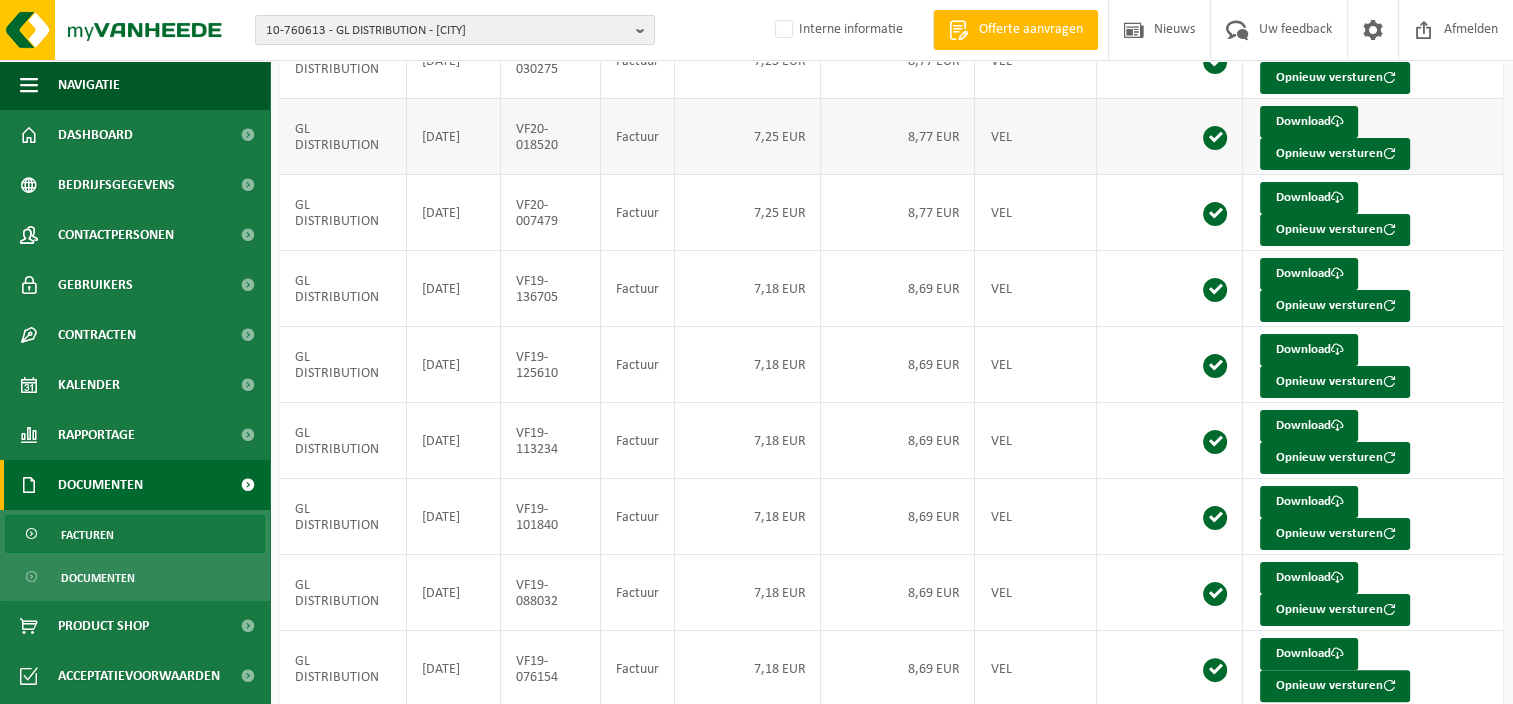 scroll, scrollTop: 371, scrollLeft: 0, axis: vertical 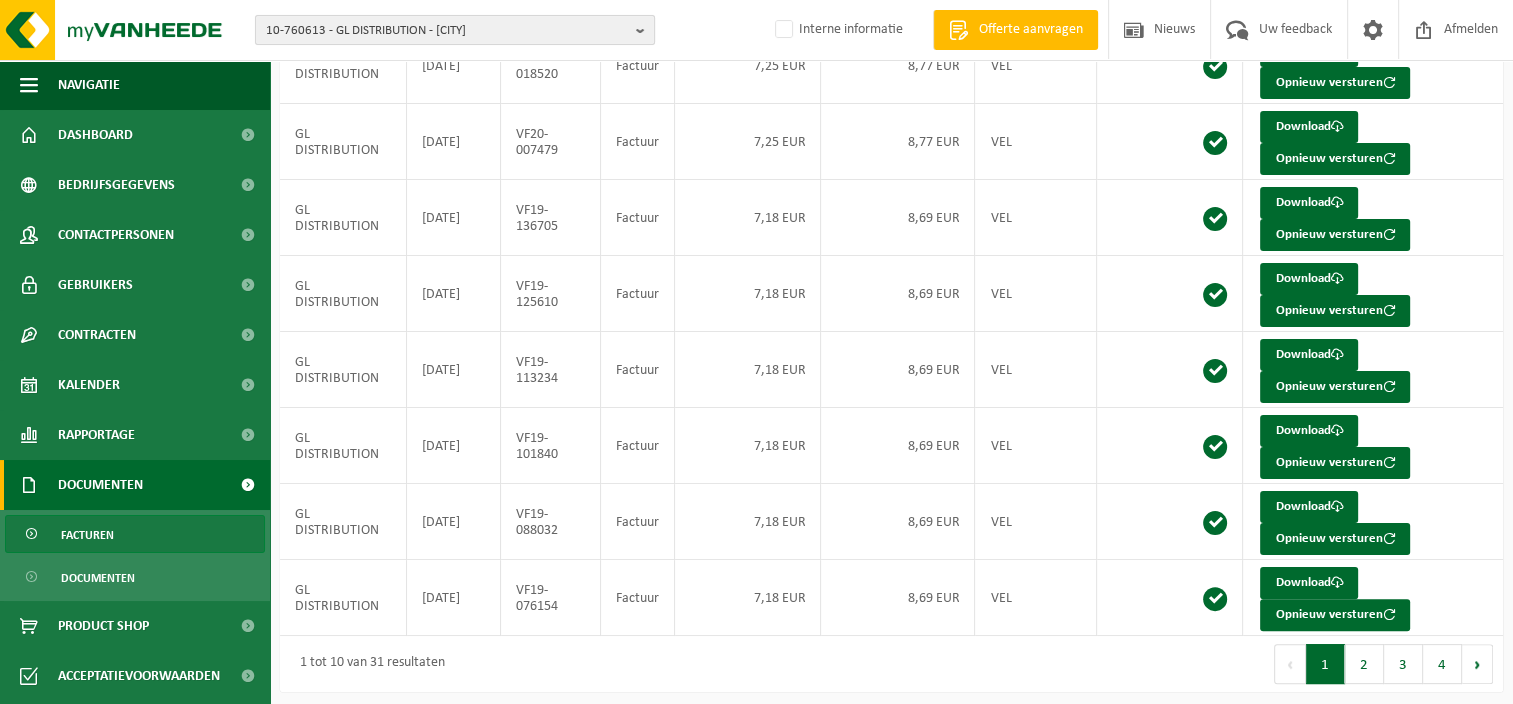 click on "10-760613 - GL DISTRIBUTION - LIÈGE" at bounding box center (447, 31) 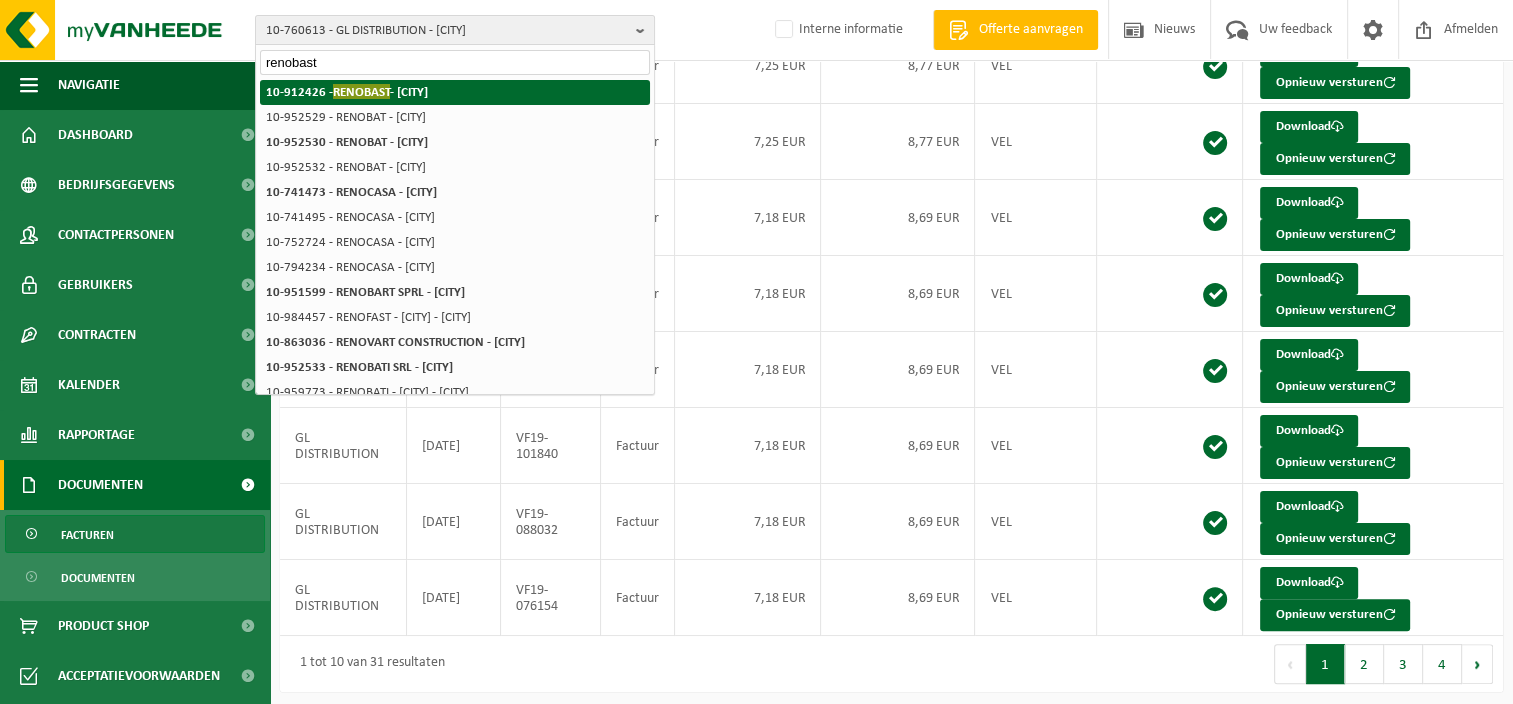 type on "renobast" 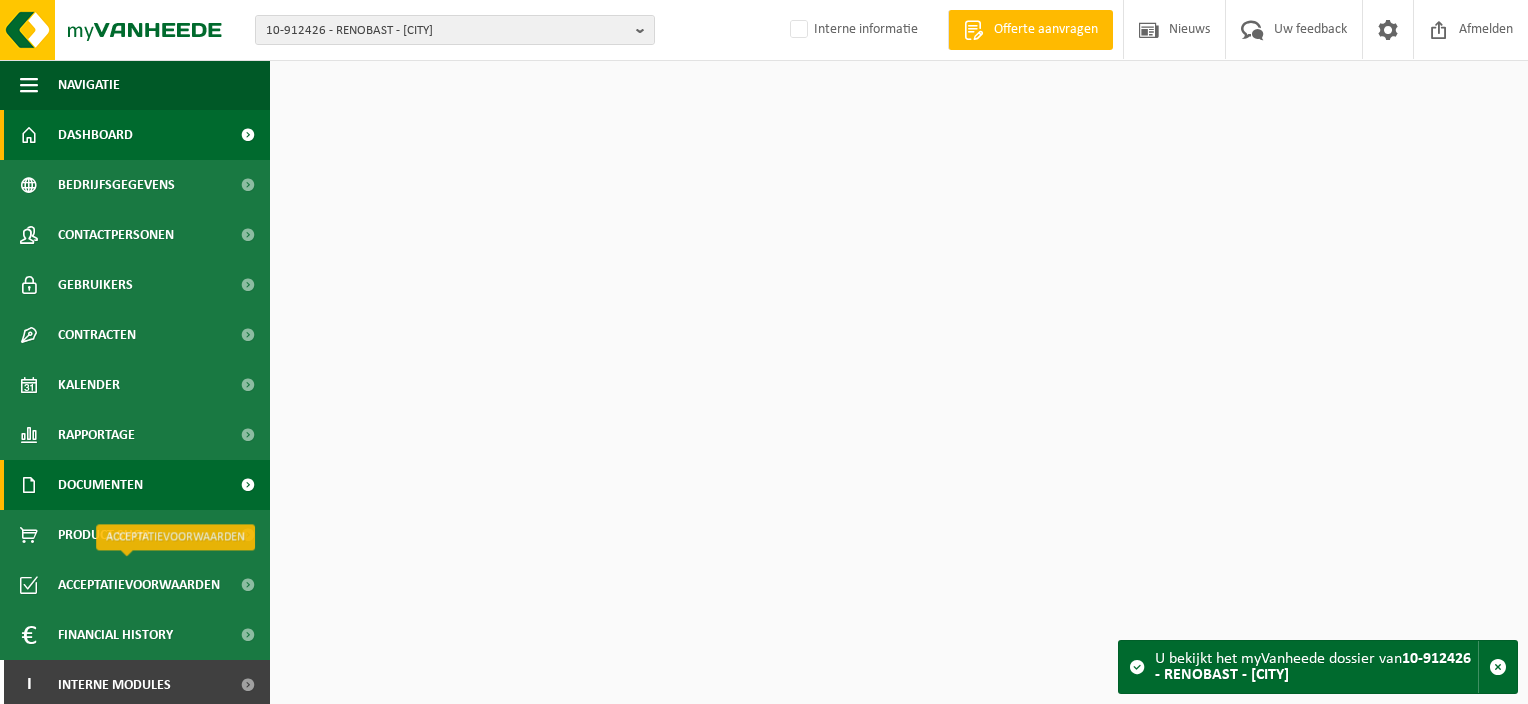 scroll, scrollTop: 0, scrollLeft: 0, axis: both 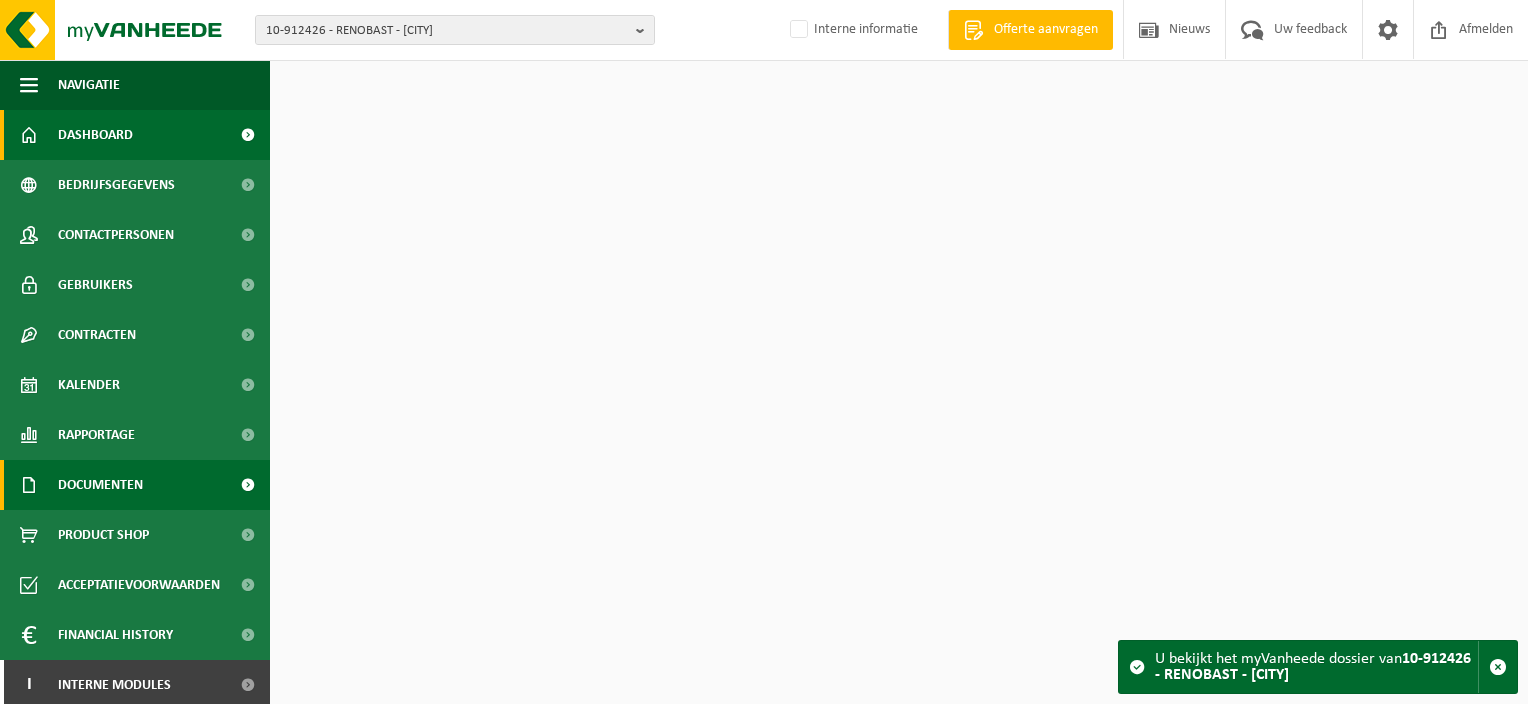 click on "Documenten" at bounding box center [100, 485] 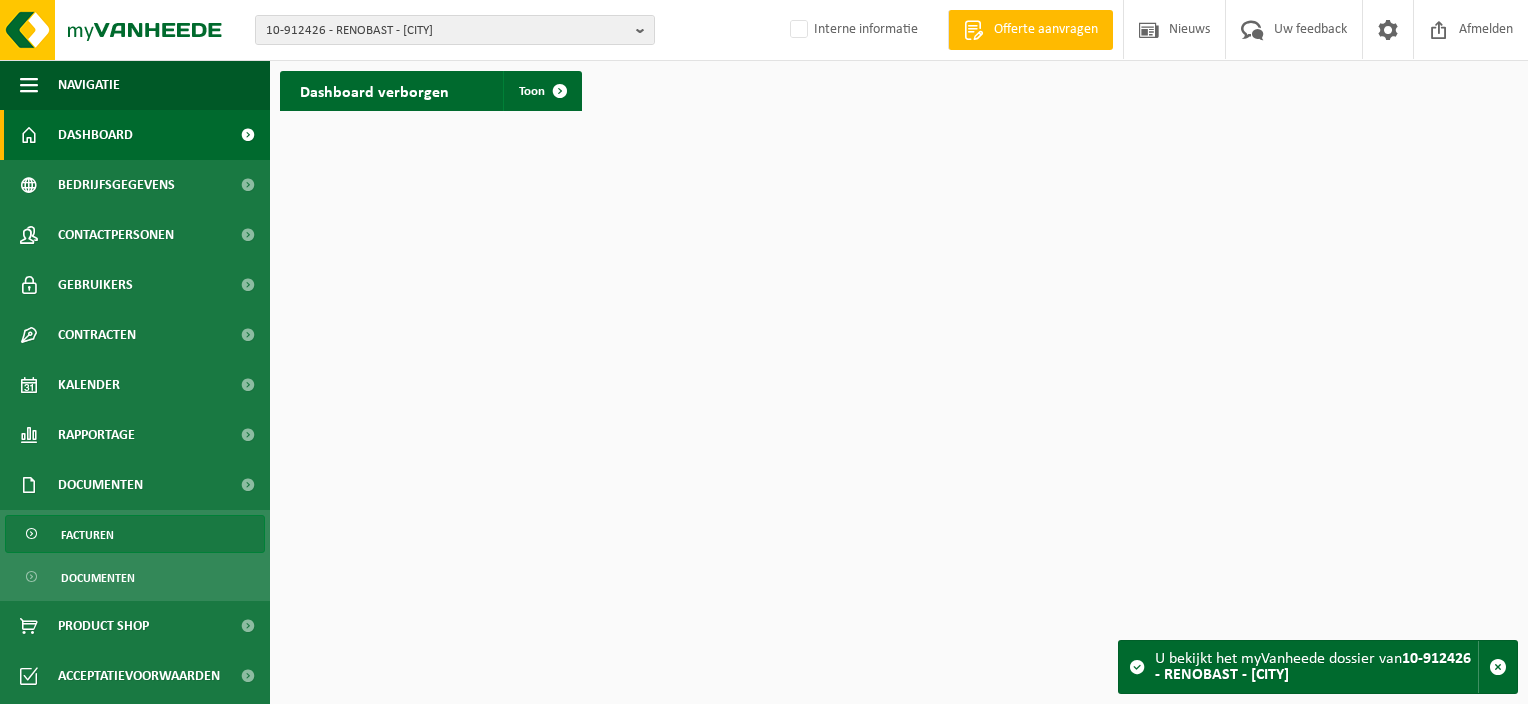click on "Facturen" at bounding box center (135, 534) 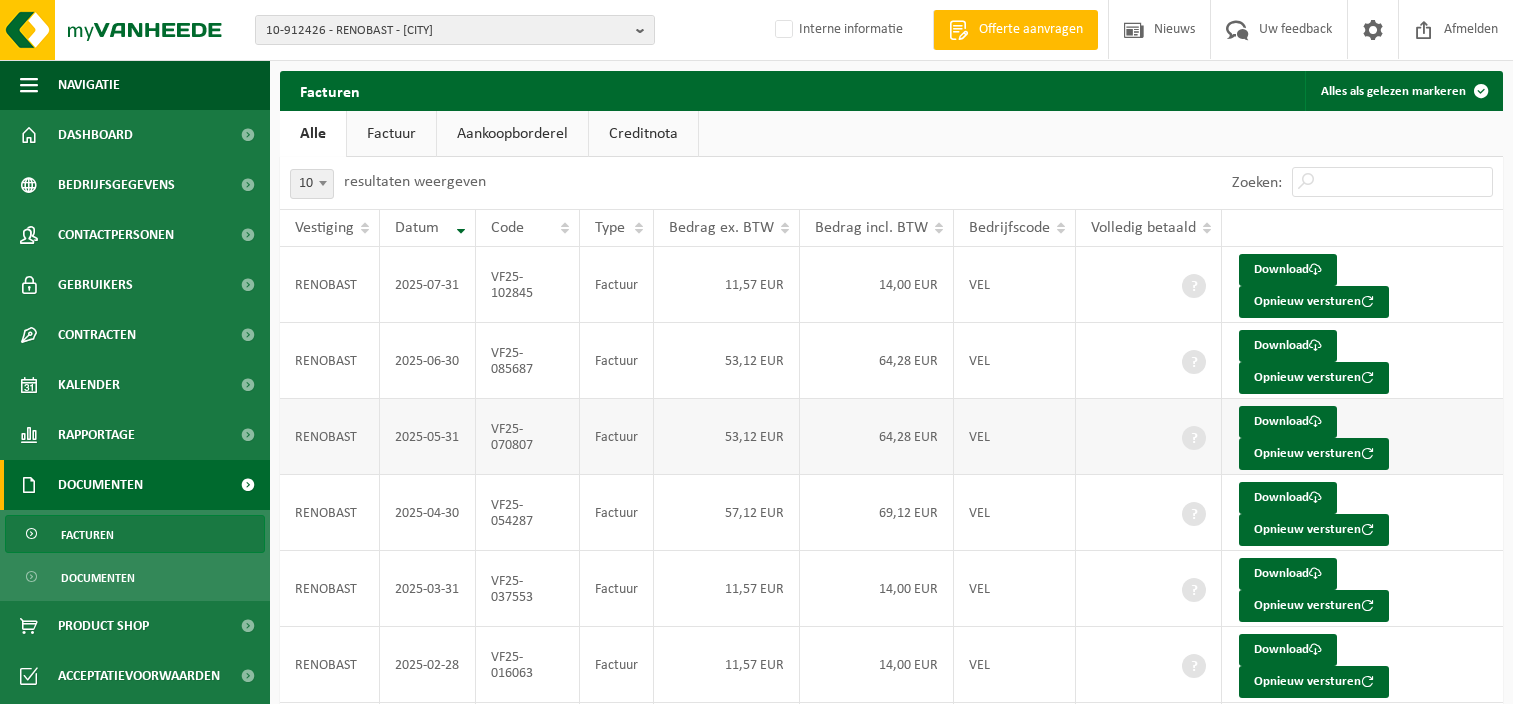 scroll, scrollTop: 0, scrollLeft: 0, axis: both 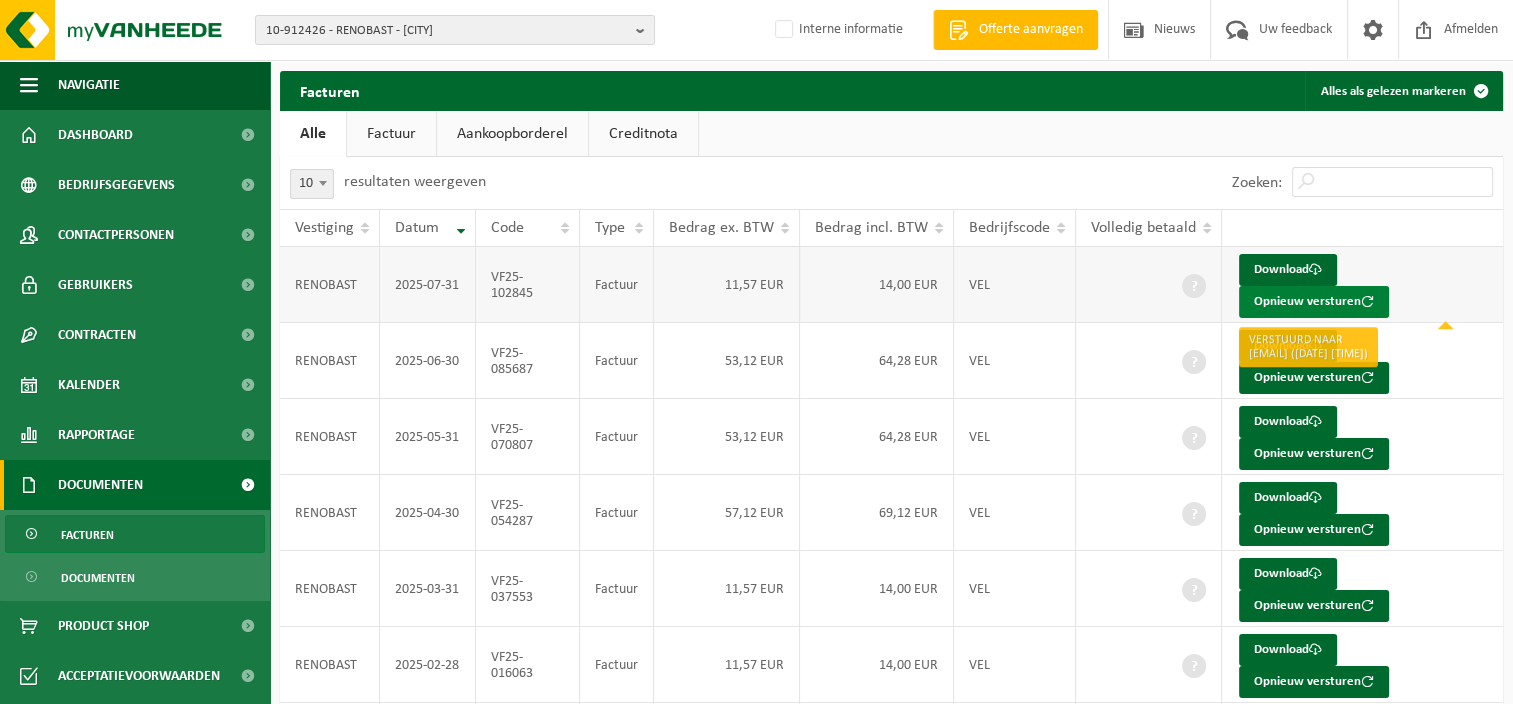 click on "Opnieuw versturen" at bounding box center (1314, 302) 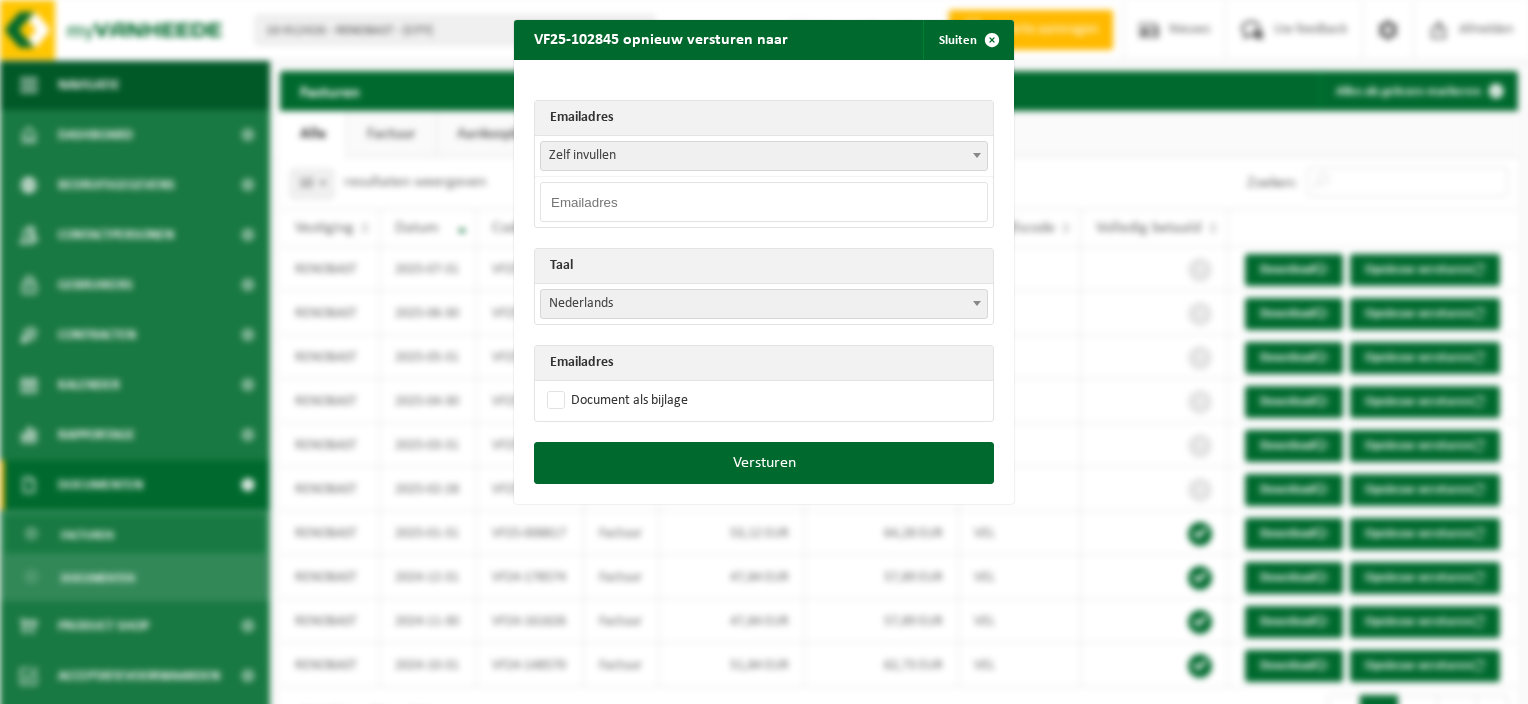 click on "Zelf invullen" at bounding box center [764, 156] 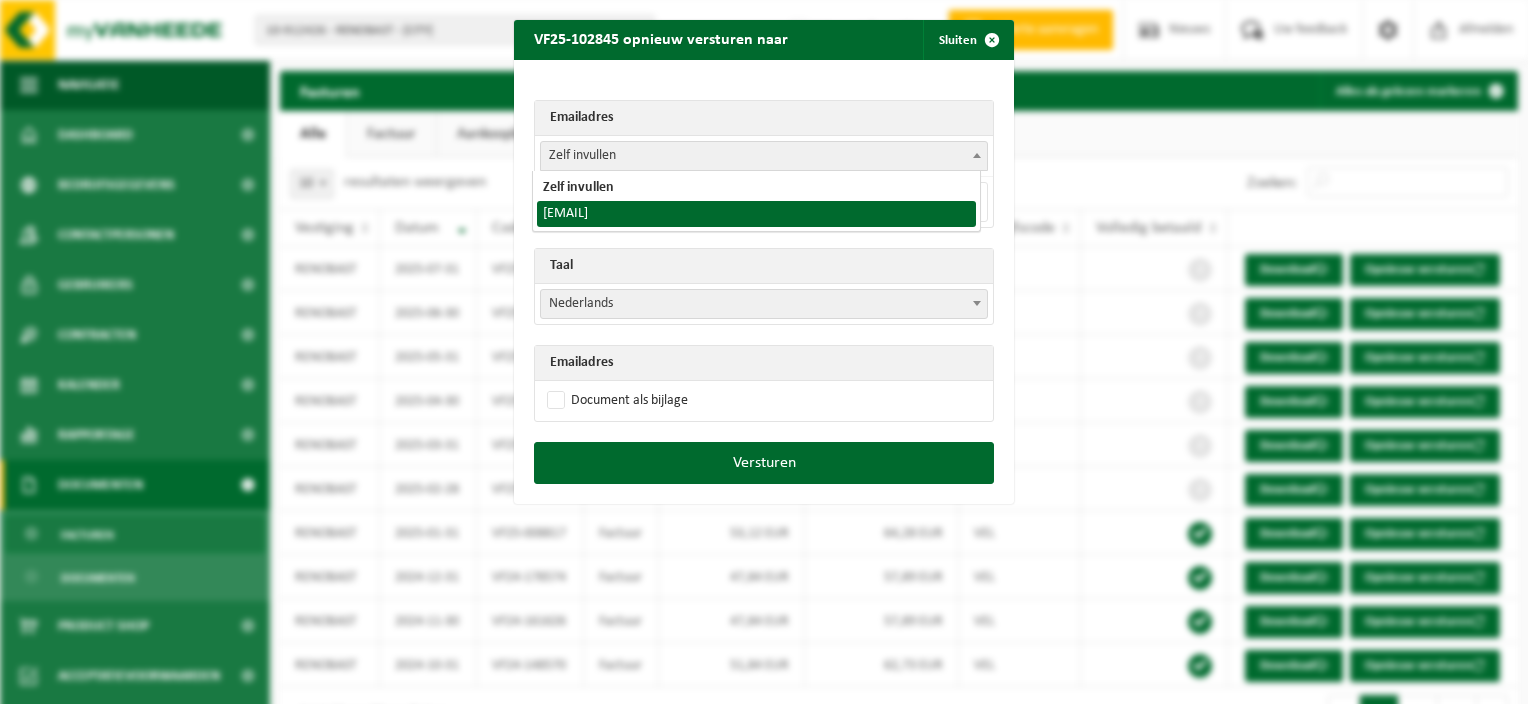 select on "[EMAIL]" 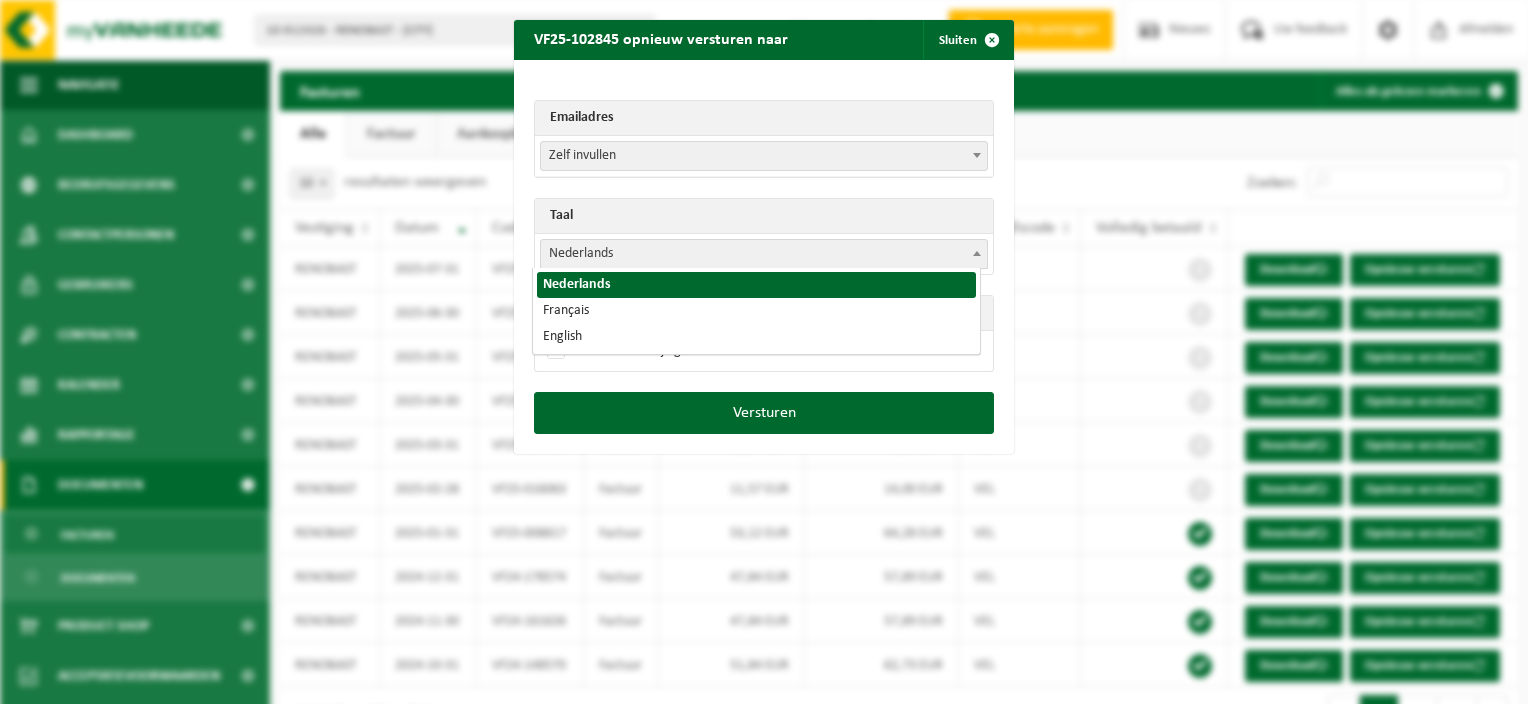 click on "Nederlands" at bounding box center (764, 254) 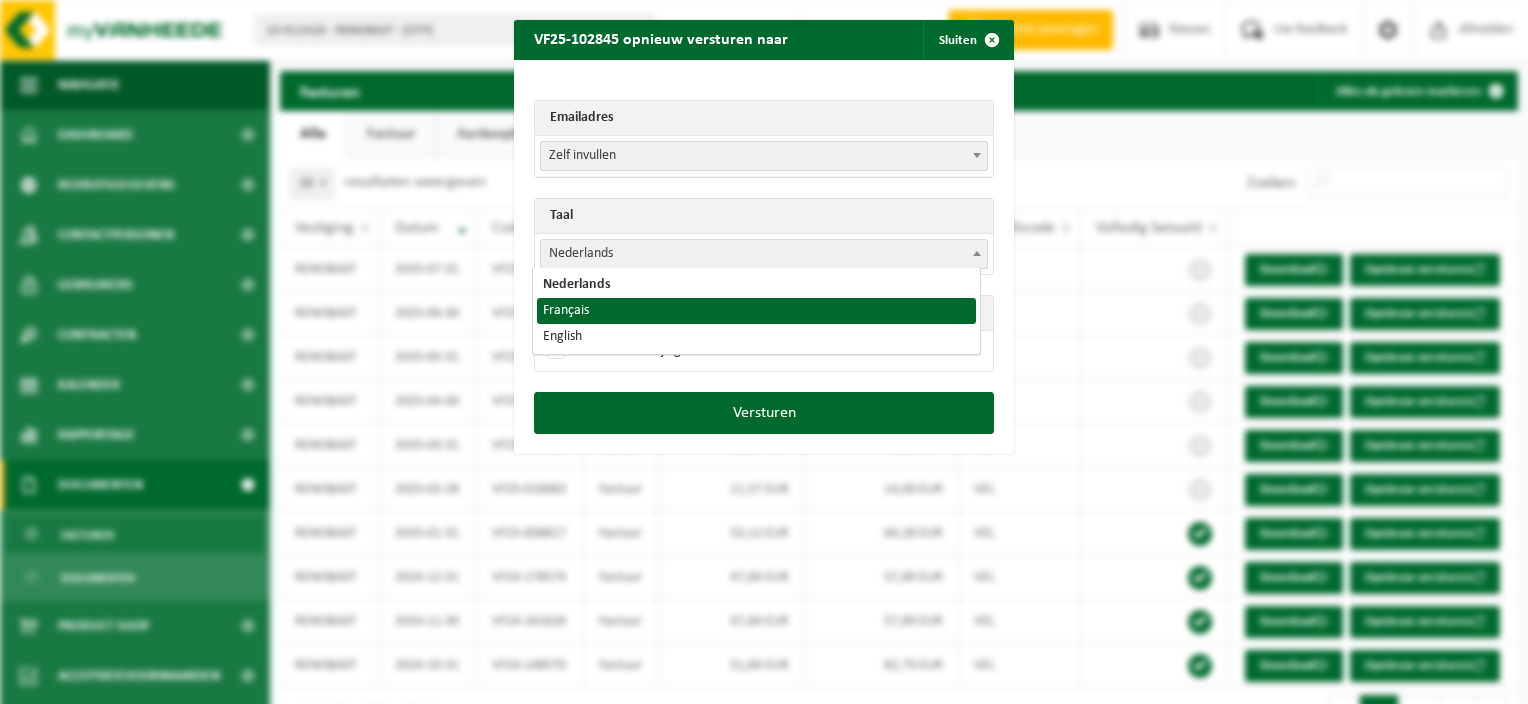 select on "fr" 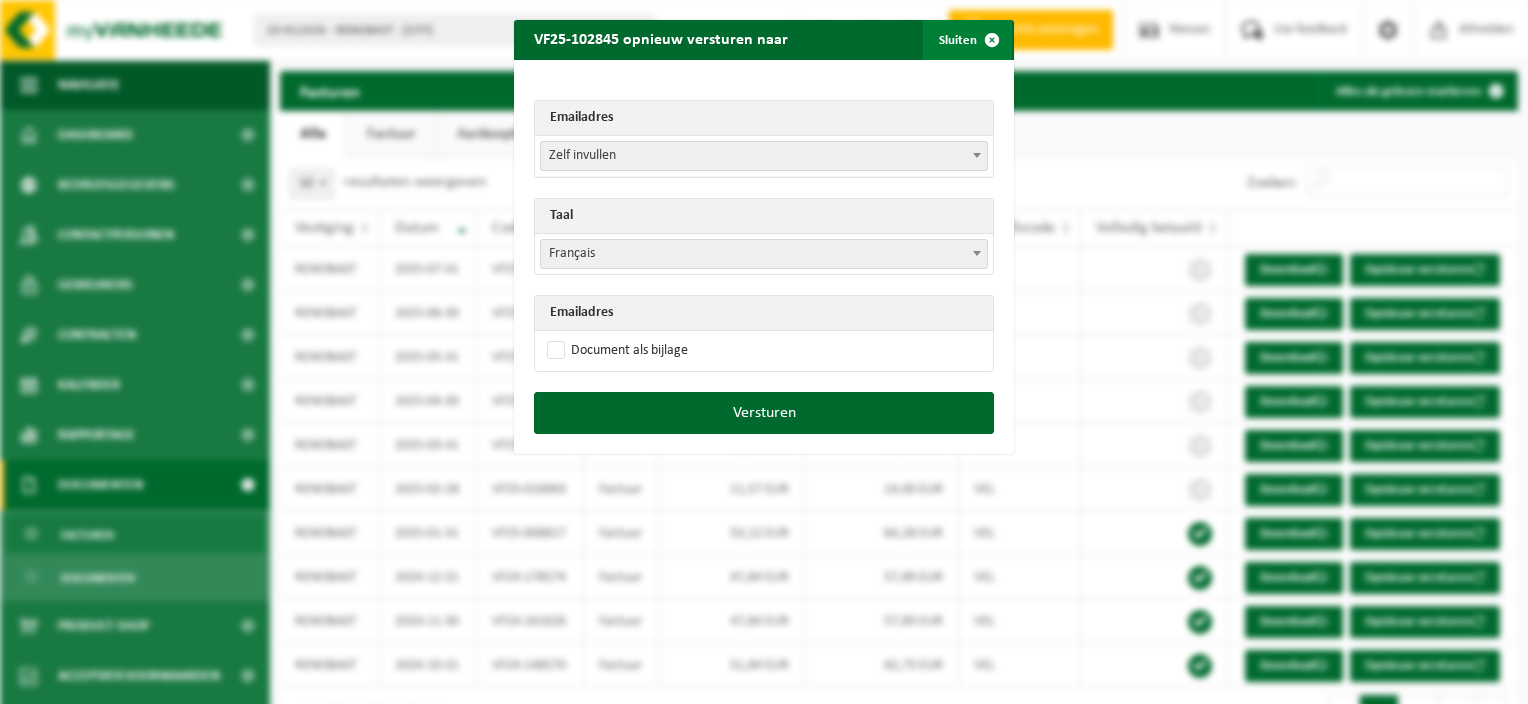 click at bounding box center (992, 40) 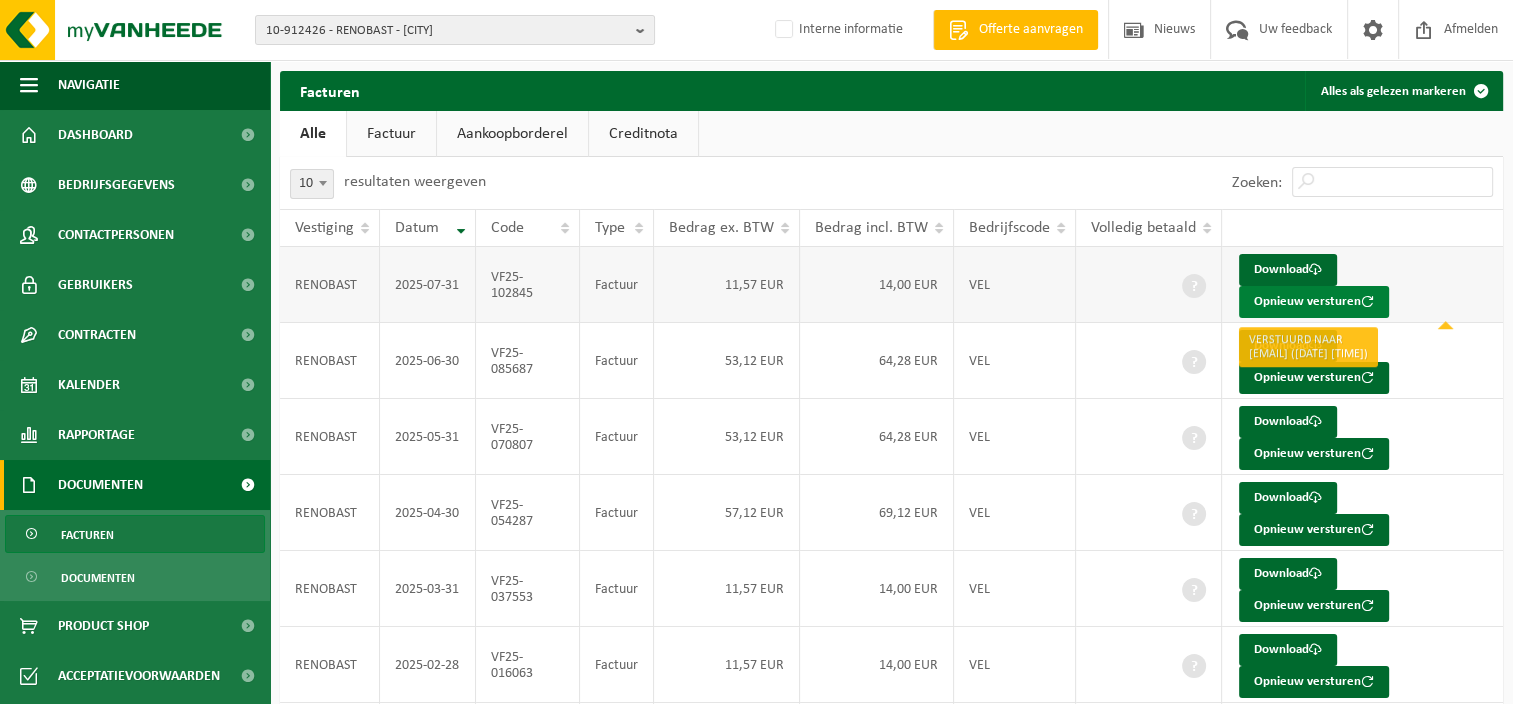 click on "Opnieuw versturen" at bounding box center (1314, 302) 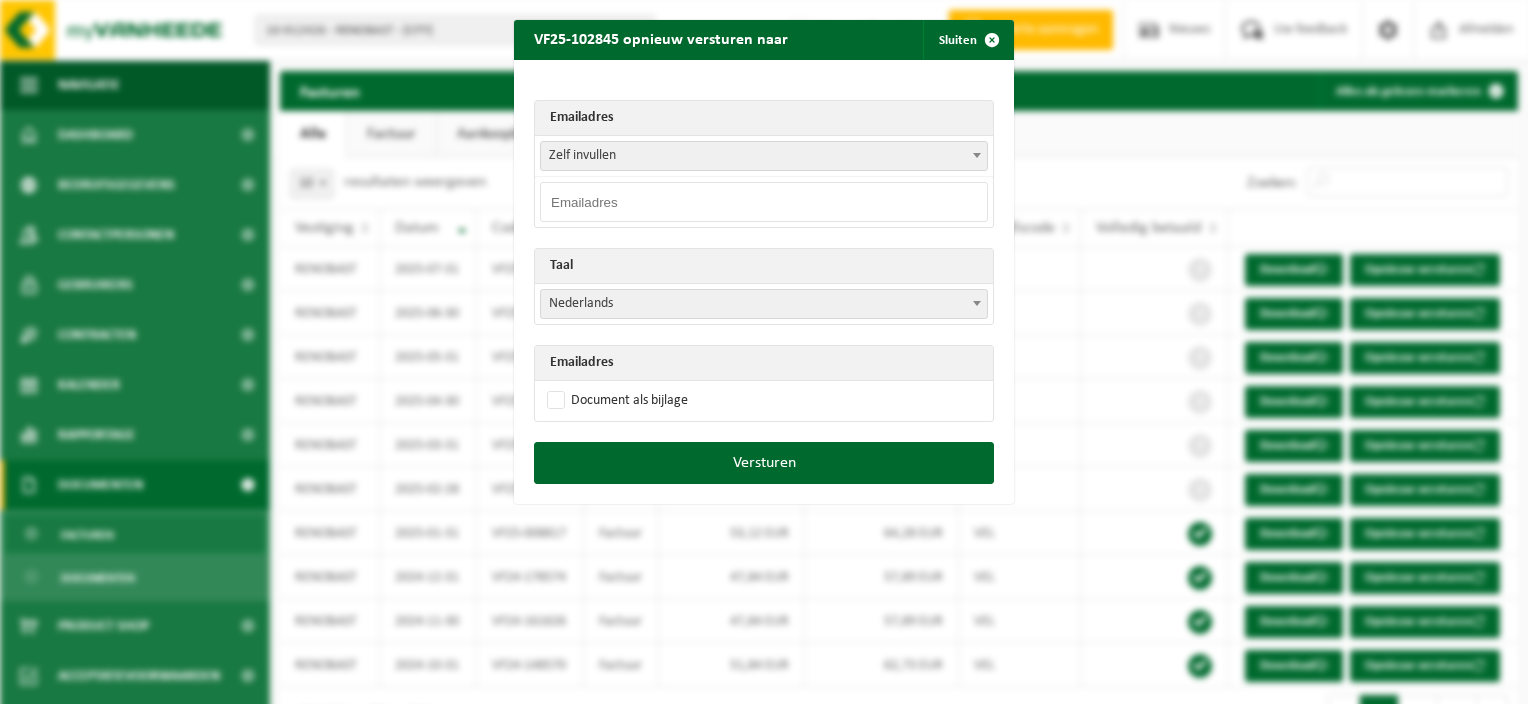 click on "Nederlands" at bounding box center [764, 304] 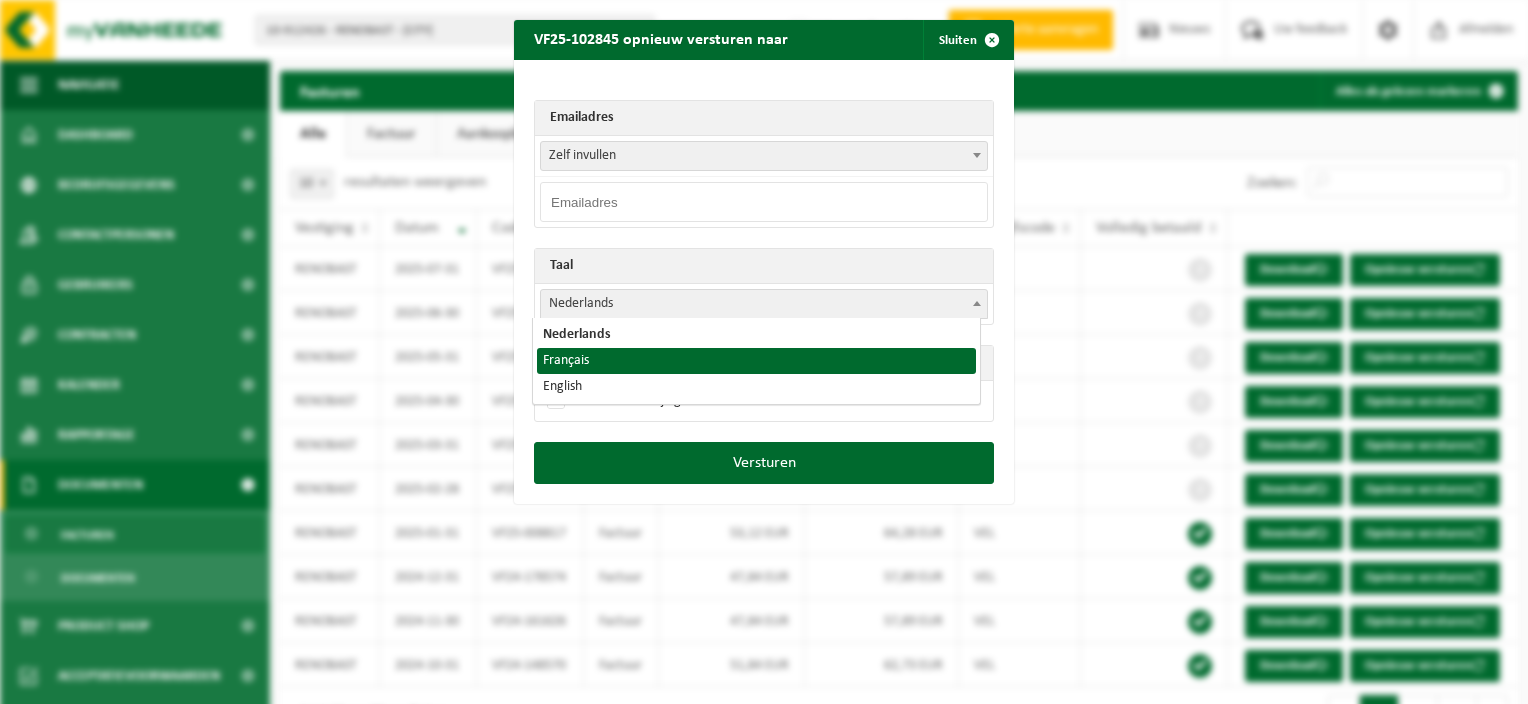select on "fr" 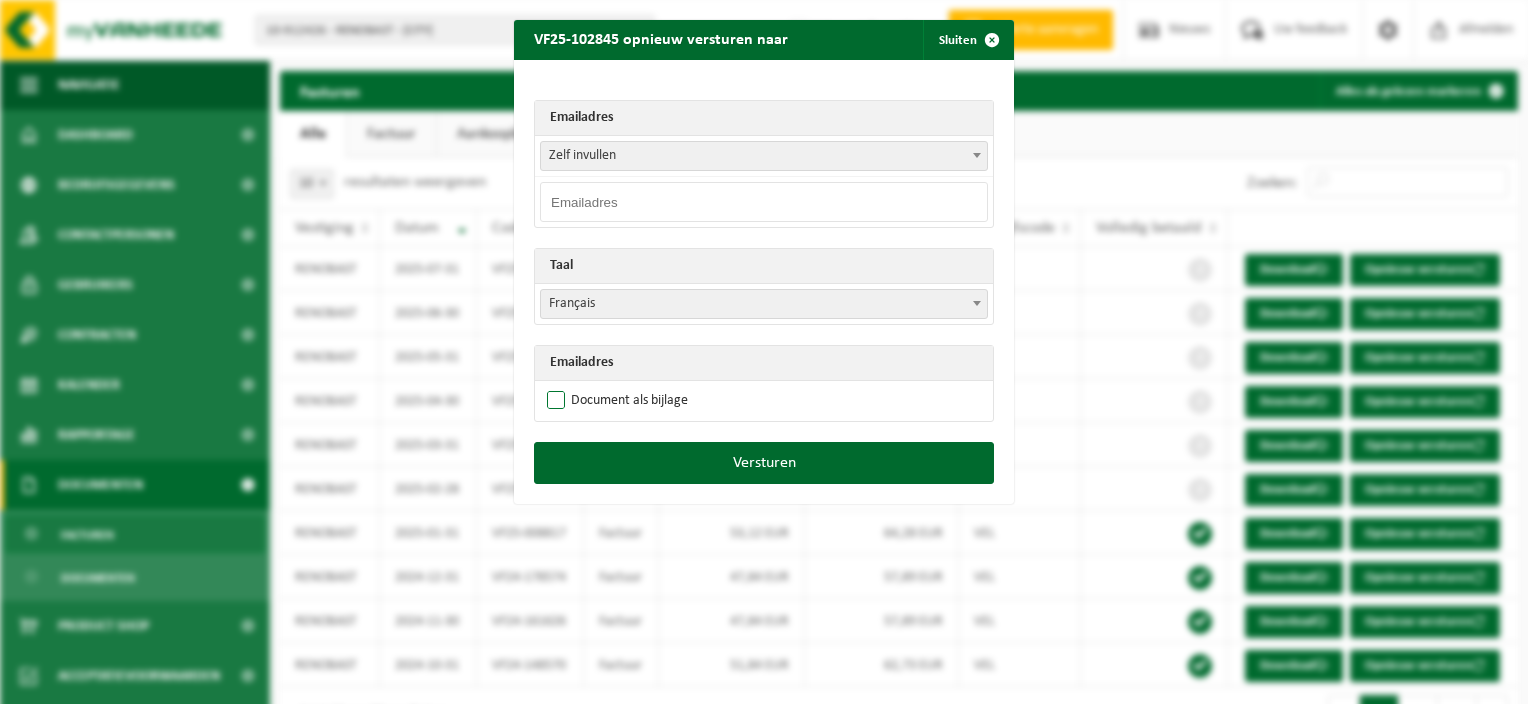 click on "Document als bijlage" at bounding box center [615, 401] 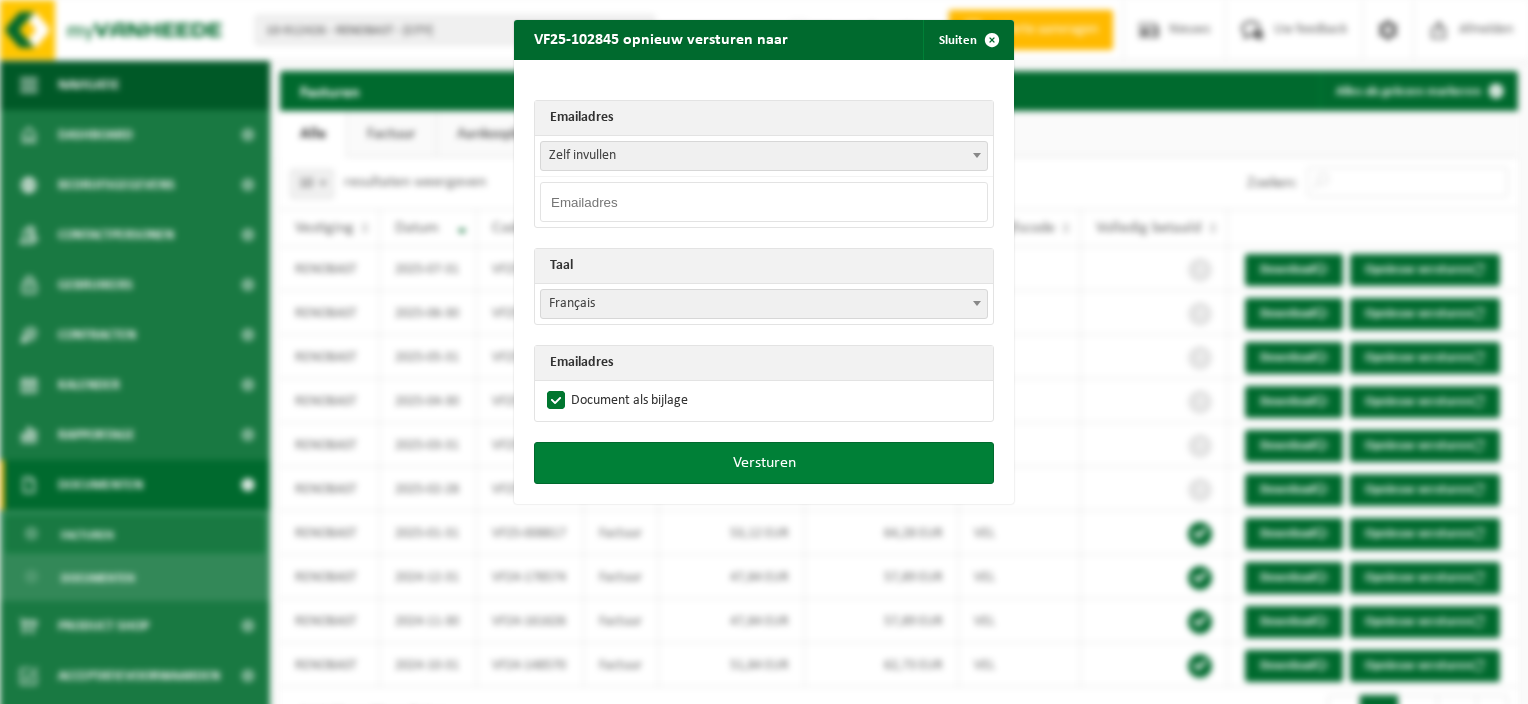 click on "Versturen" at bounding box center [764, 463] 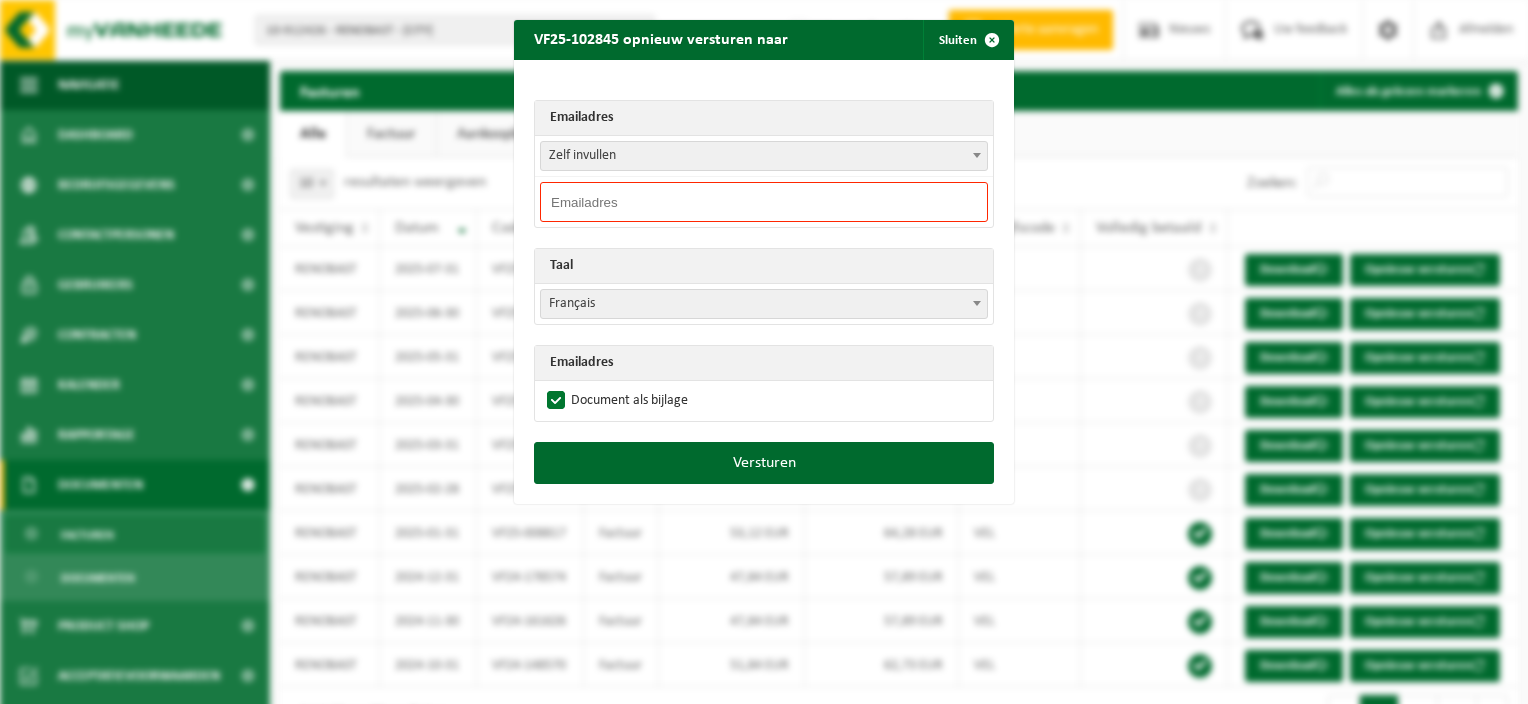 click on "Zelf invullen" at bounding box center (764, 156) 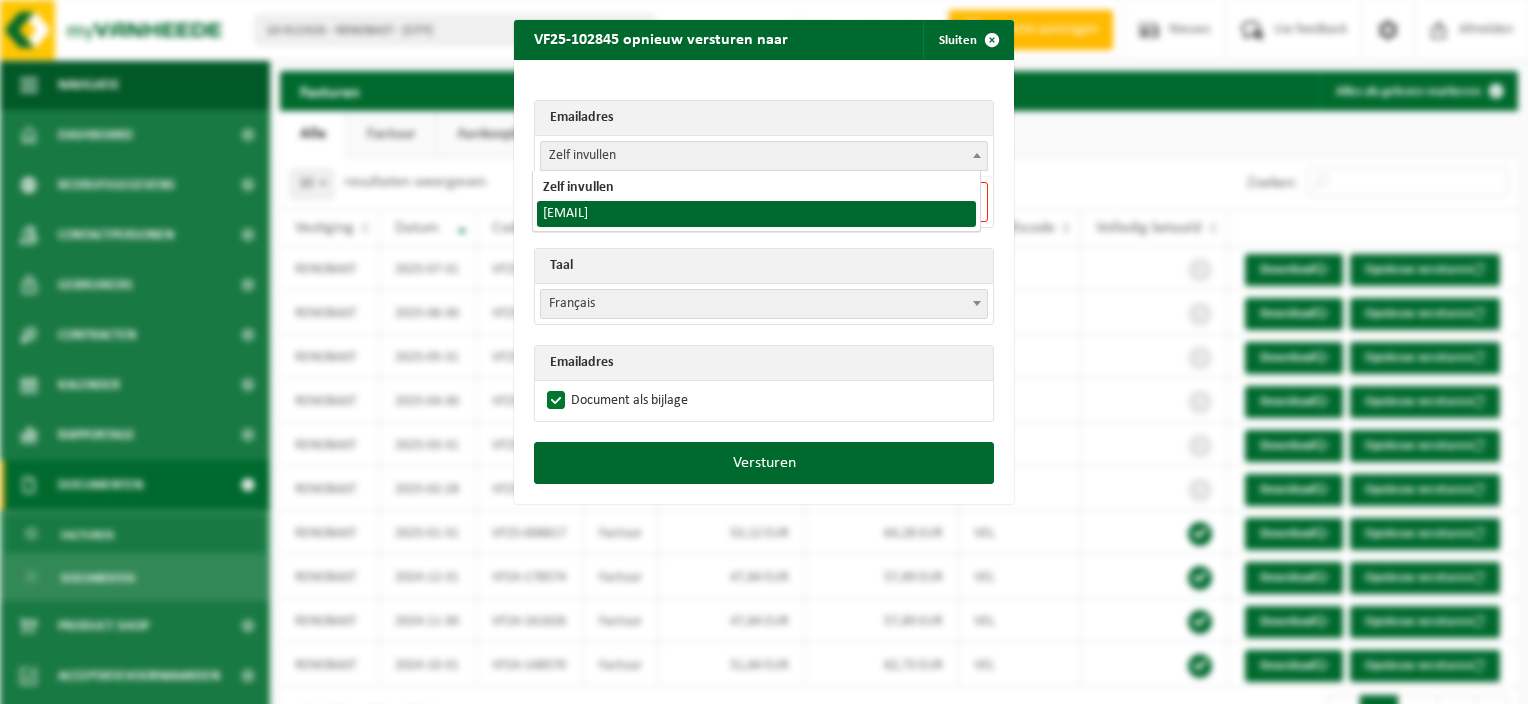 select on "[EMAIL]" 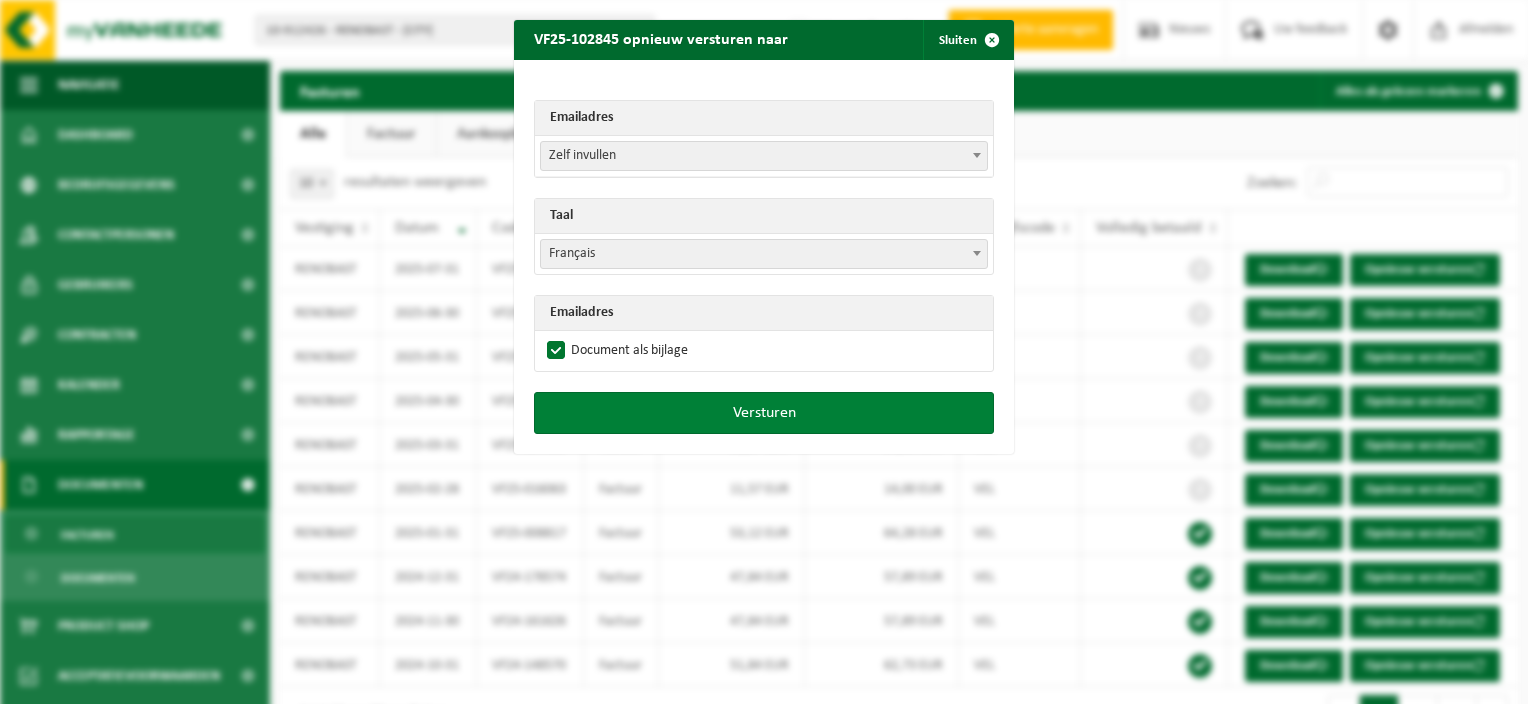 click on "Versturen" at bounding box center (764, 413) 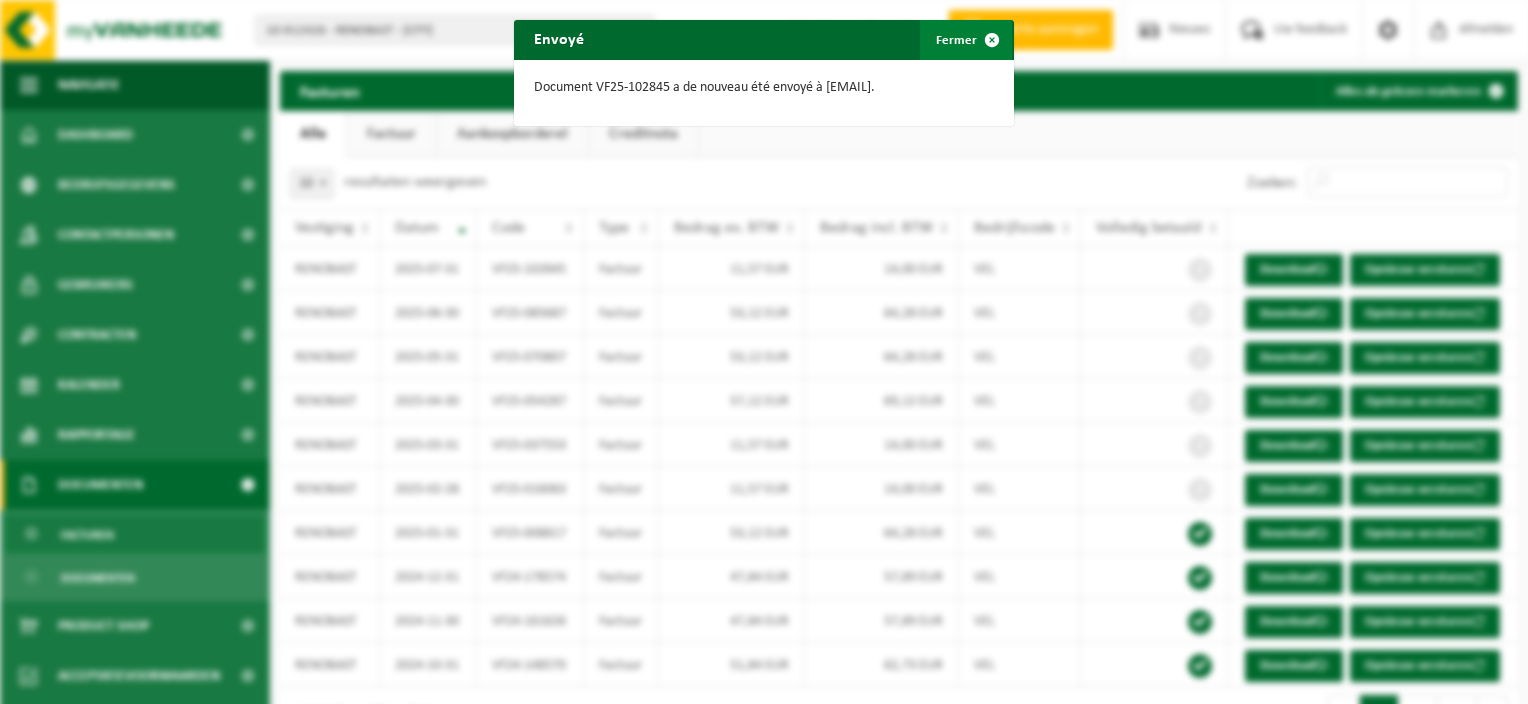 click at bounding box center [992, 40] 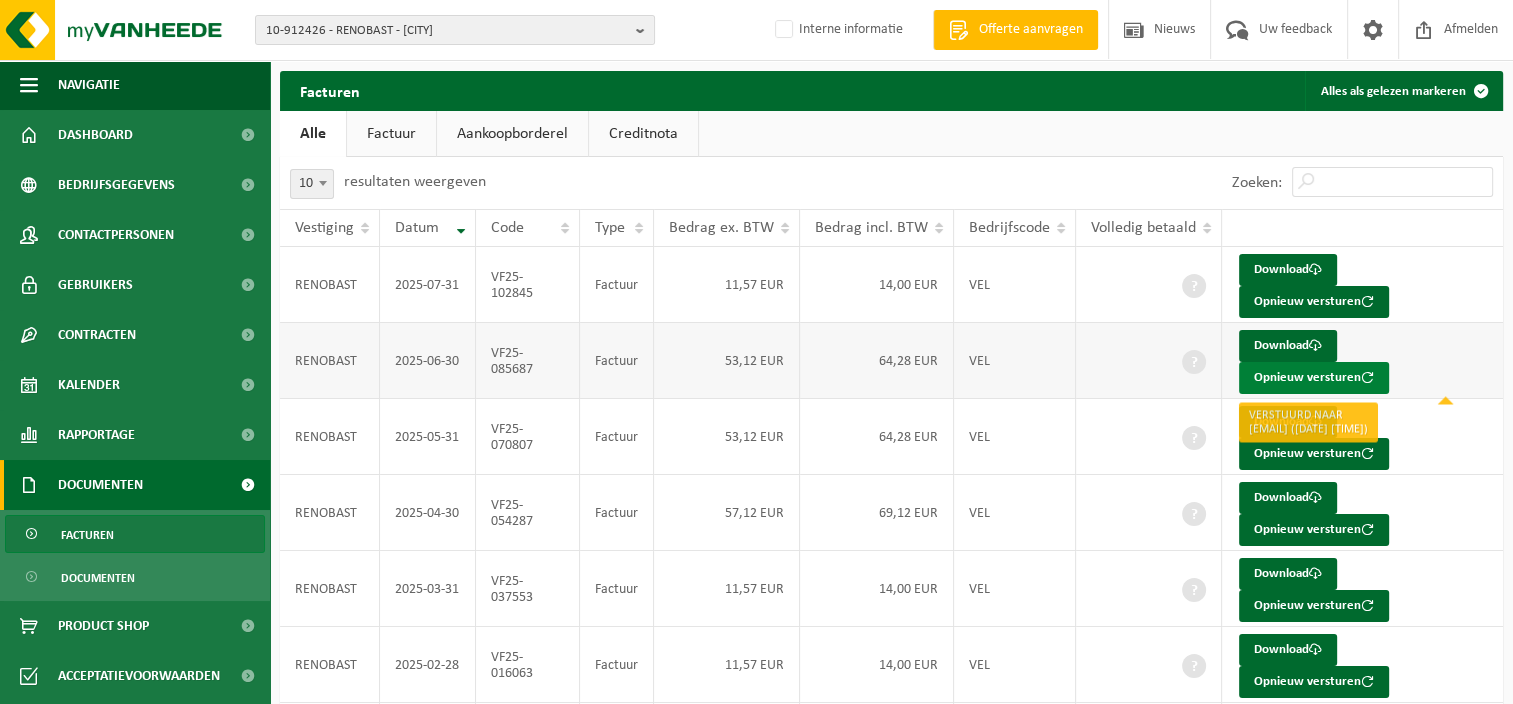 click on "Opnieuw versturen" at bounding box center (1314, 378) 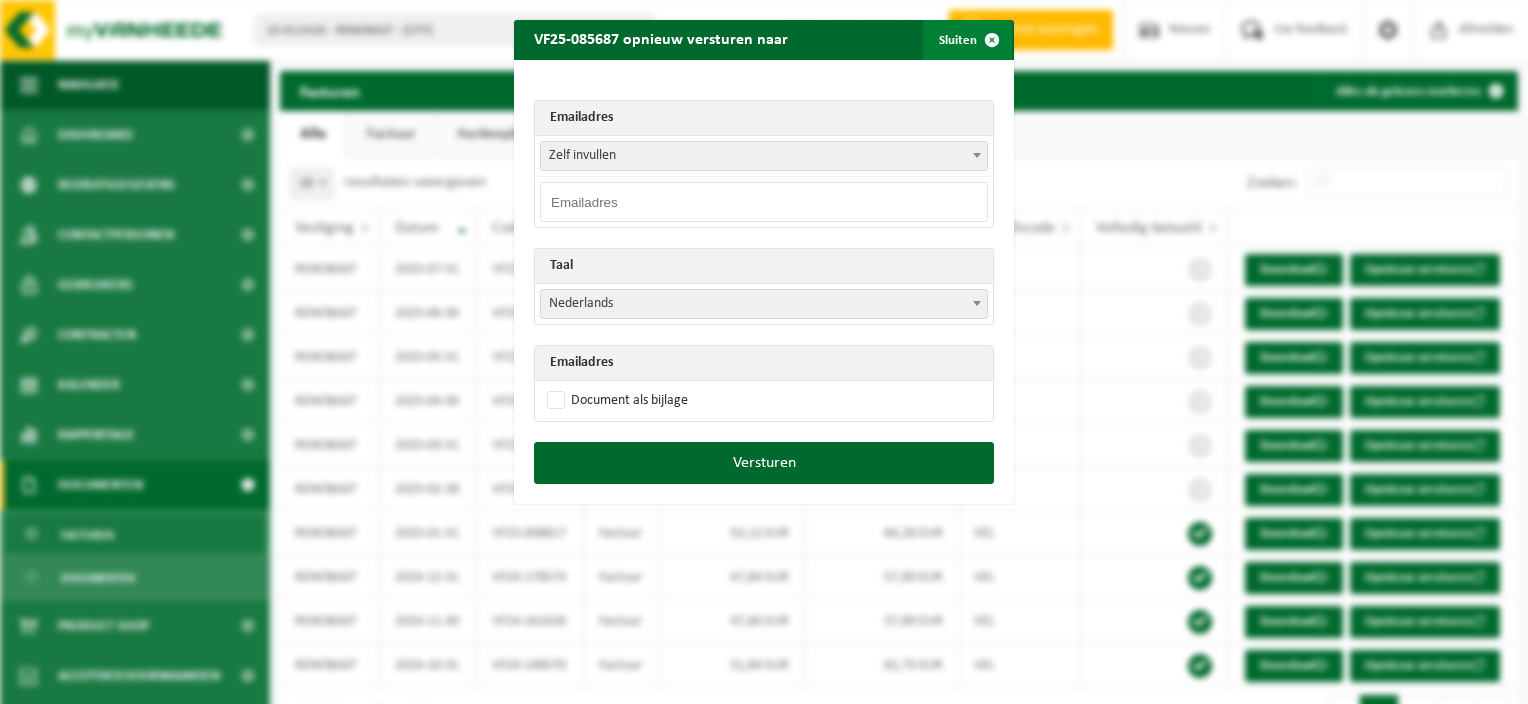 click at bounding box center [992, 40] 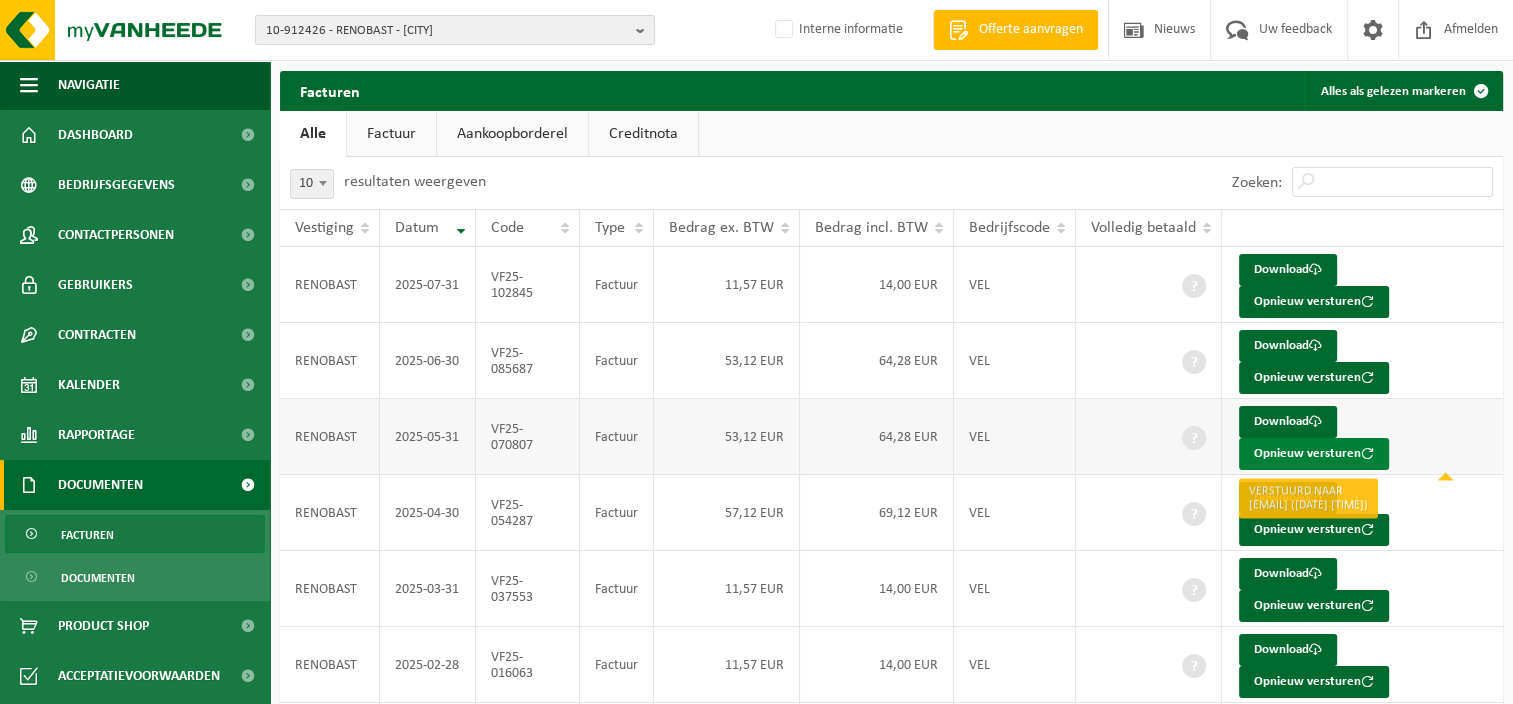 click on "Opnieuw versturen" at bounding box center (1314, 454) 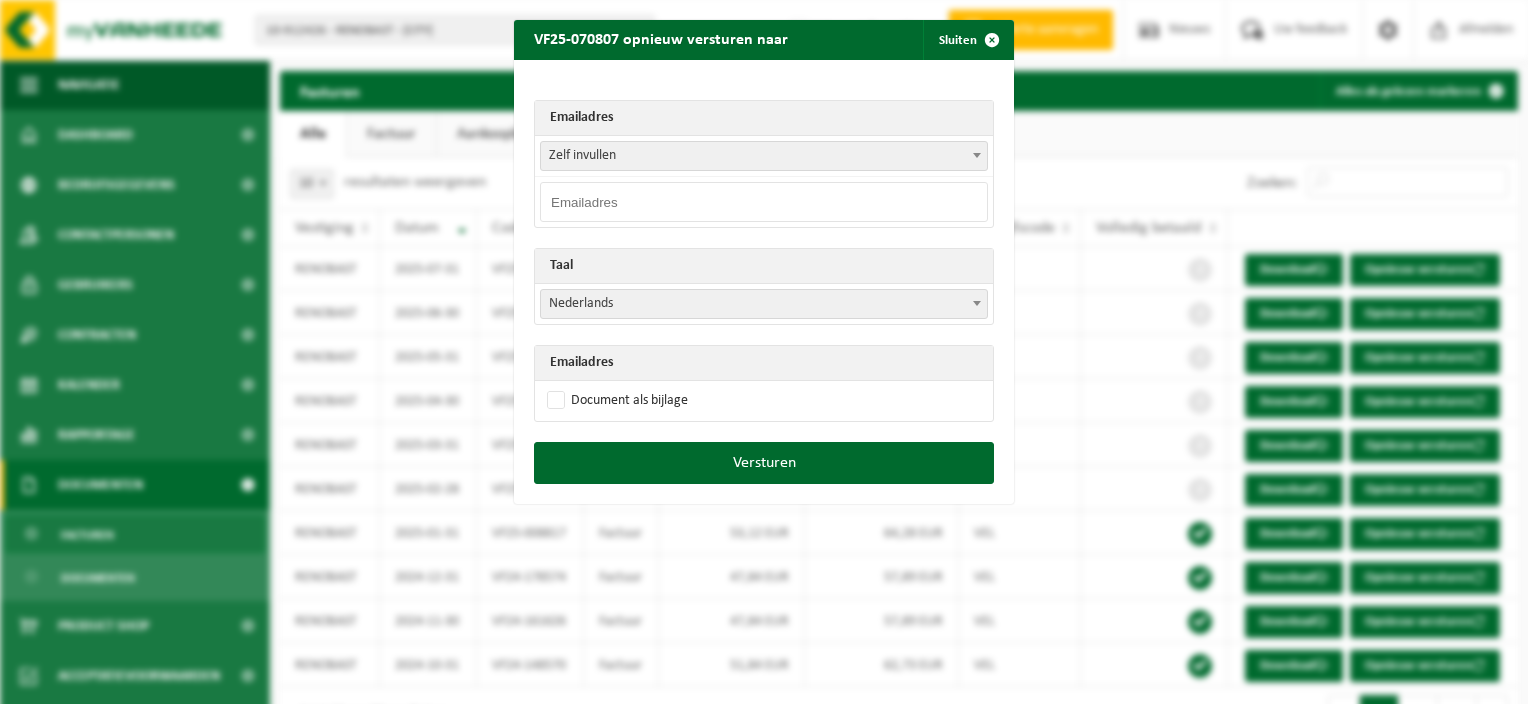 click on "Zelf invullen" at bounding box center (764, 156) 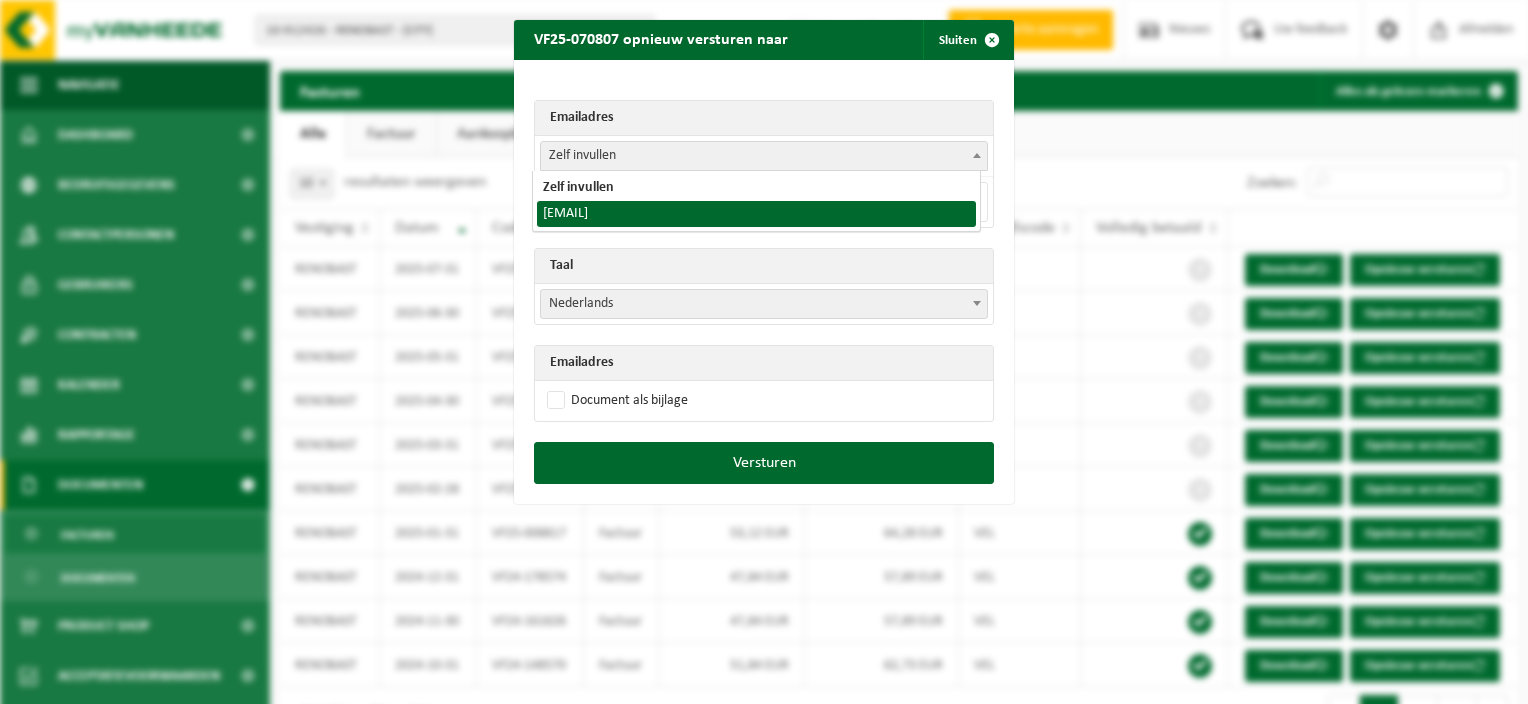 select on "[EMAIL]" 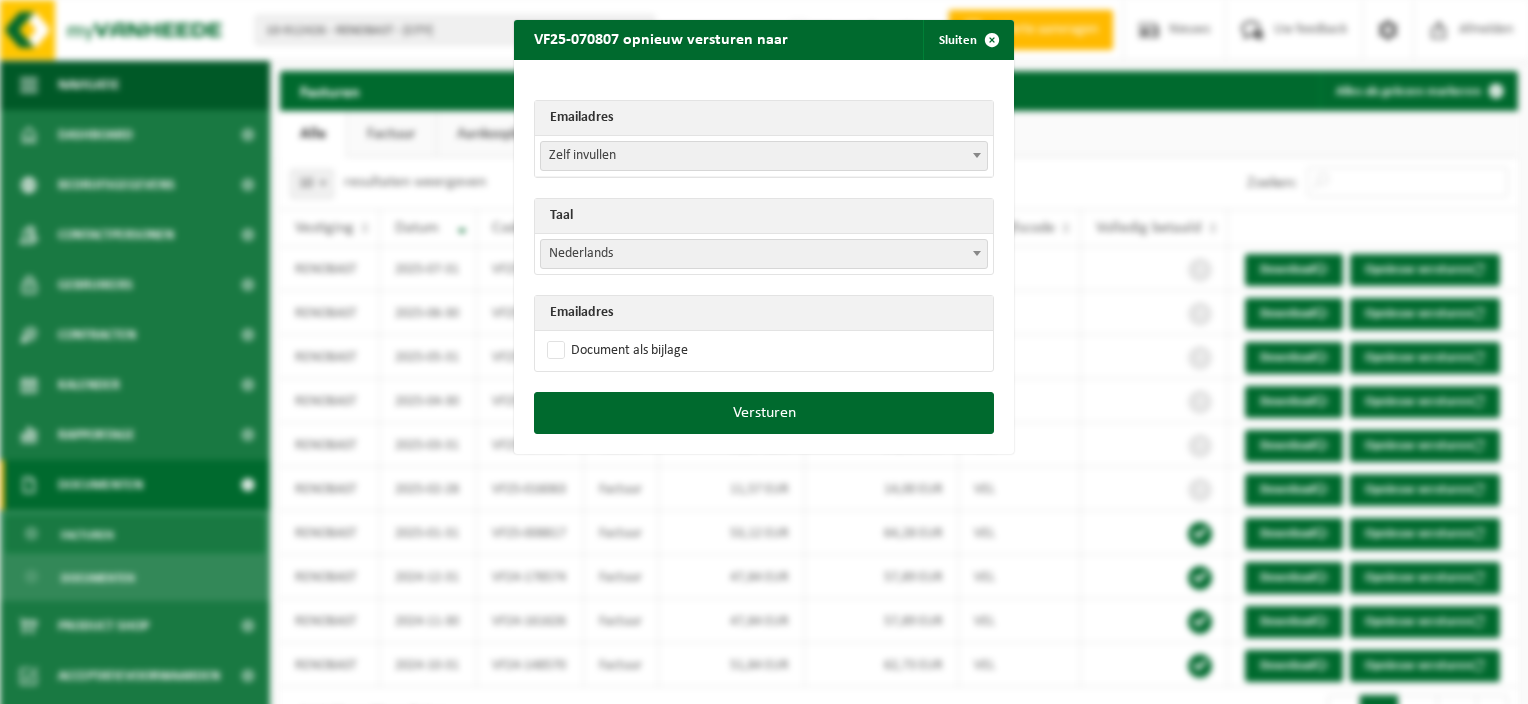 click on "Nederlands" at bounding box center (764, 254) 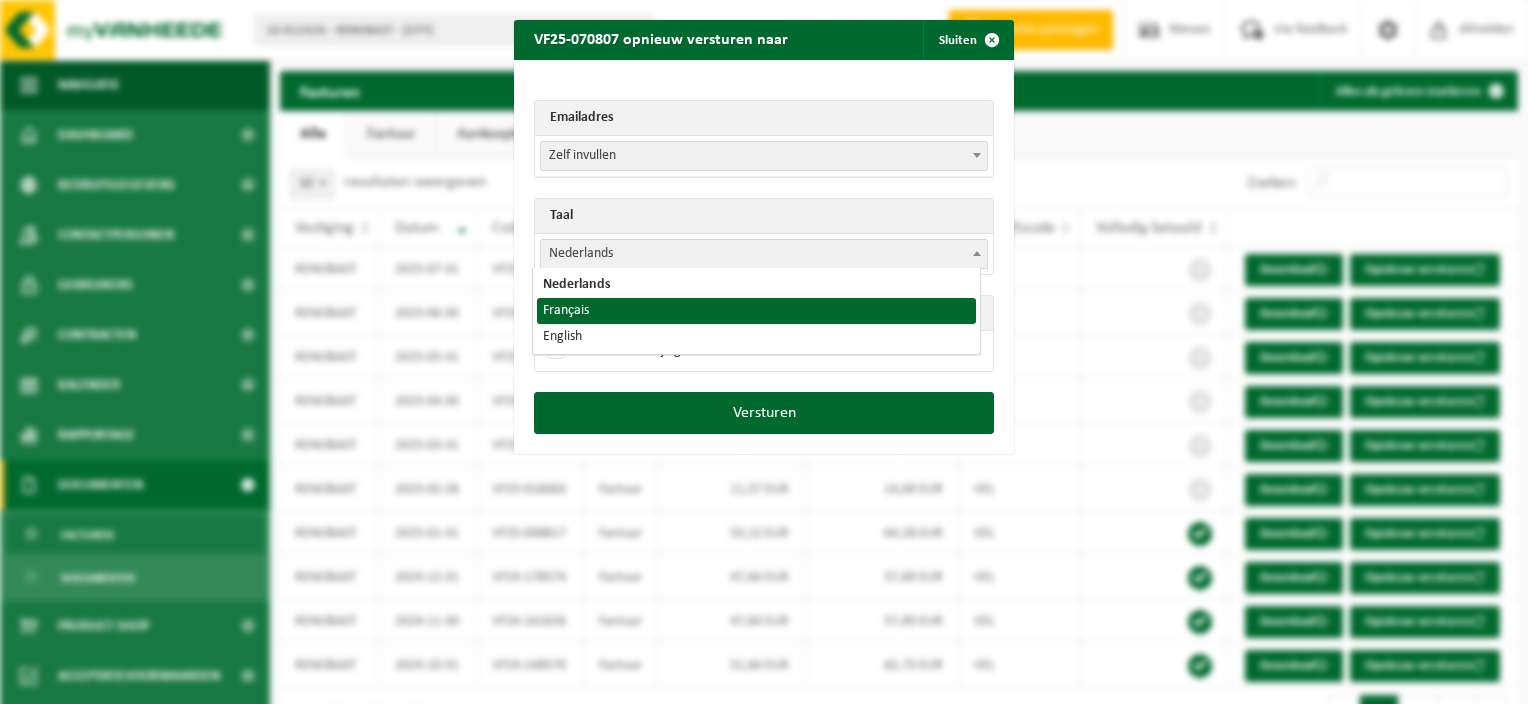 select on "fr" 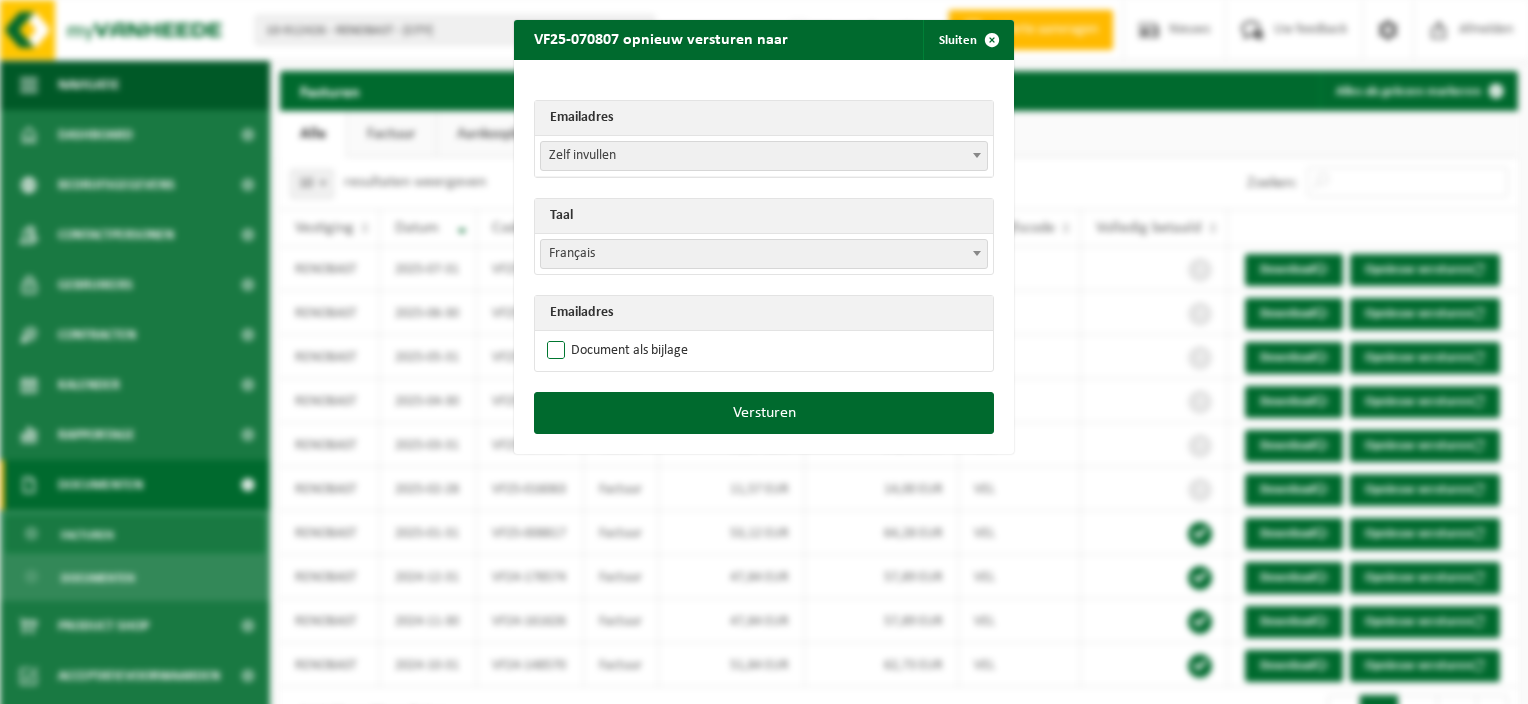 click on "Document als bijlage" at bounding box center [615, 351] 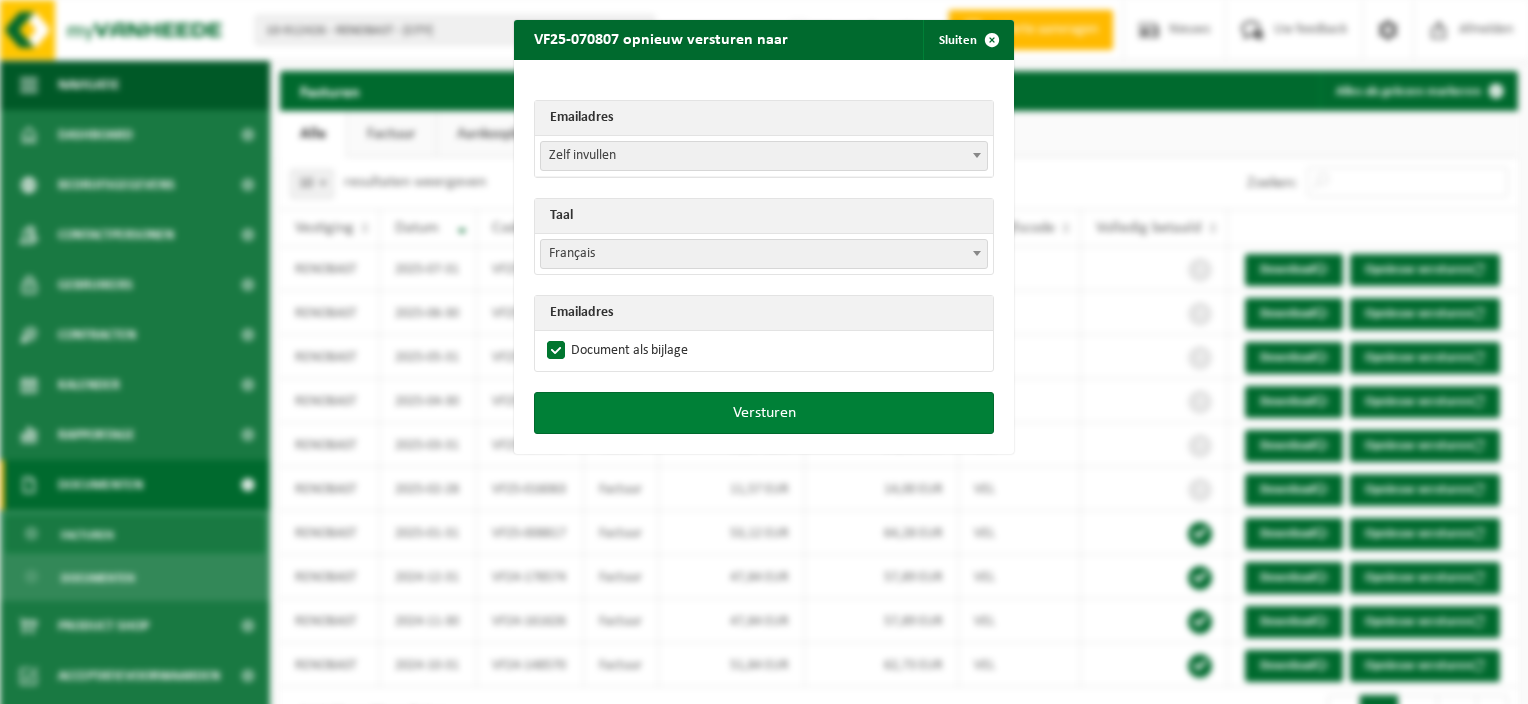 click on "Versturen" at bounding box center [764, 413] 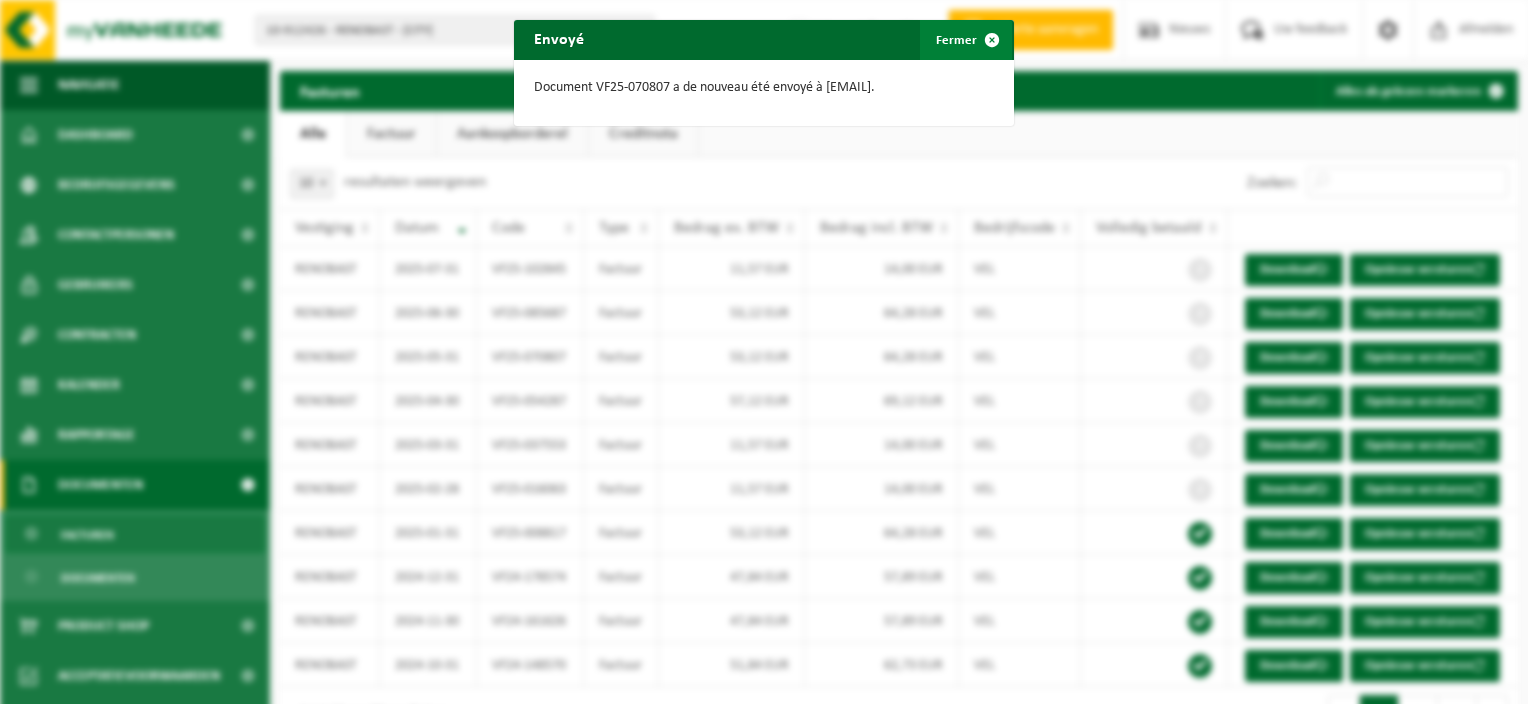 click at bounding box center (992, 40) 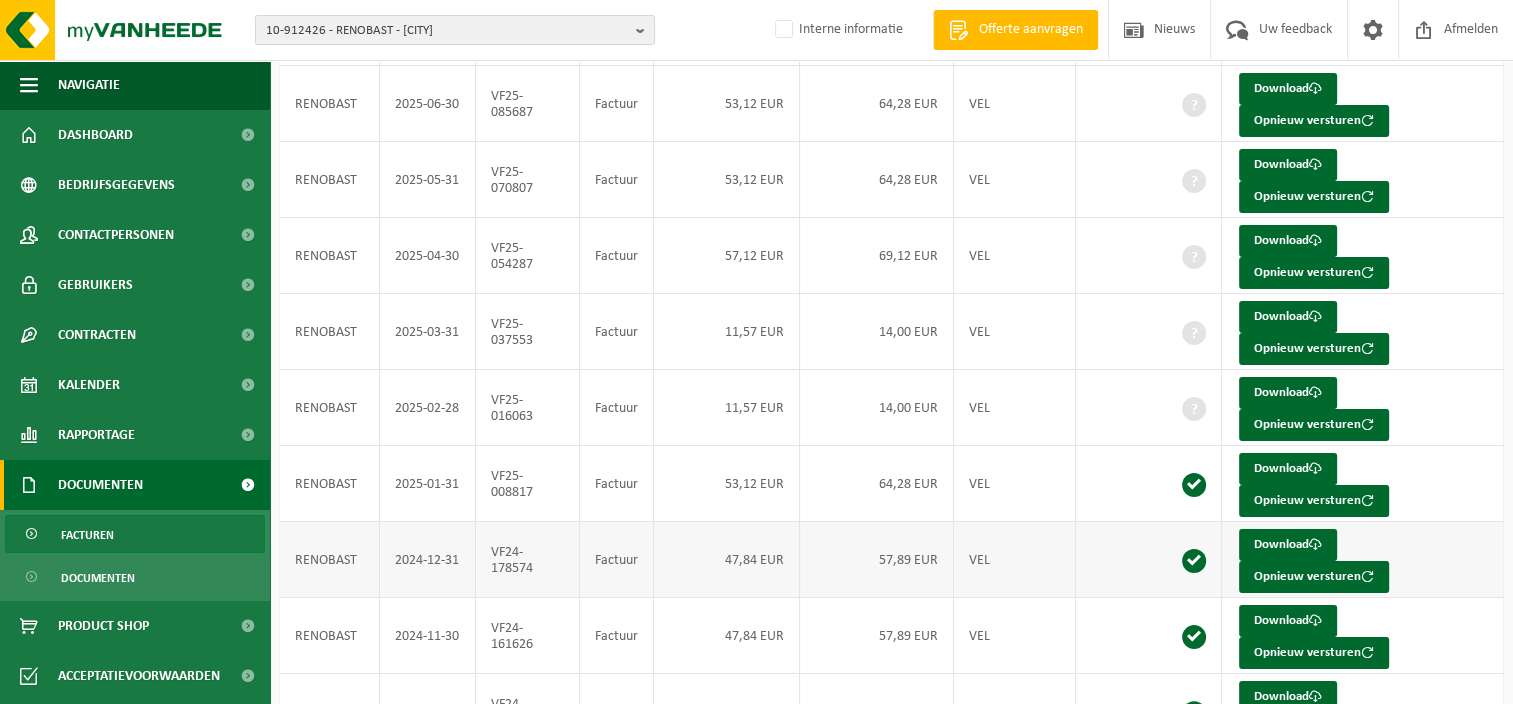 scroll, scrollTop: 300, scrollLeft: 0, axis: vertical 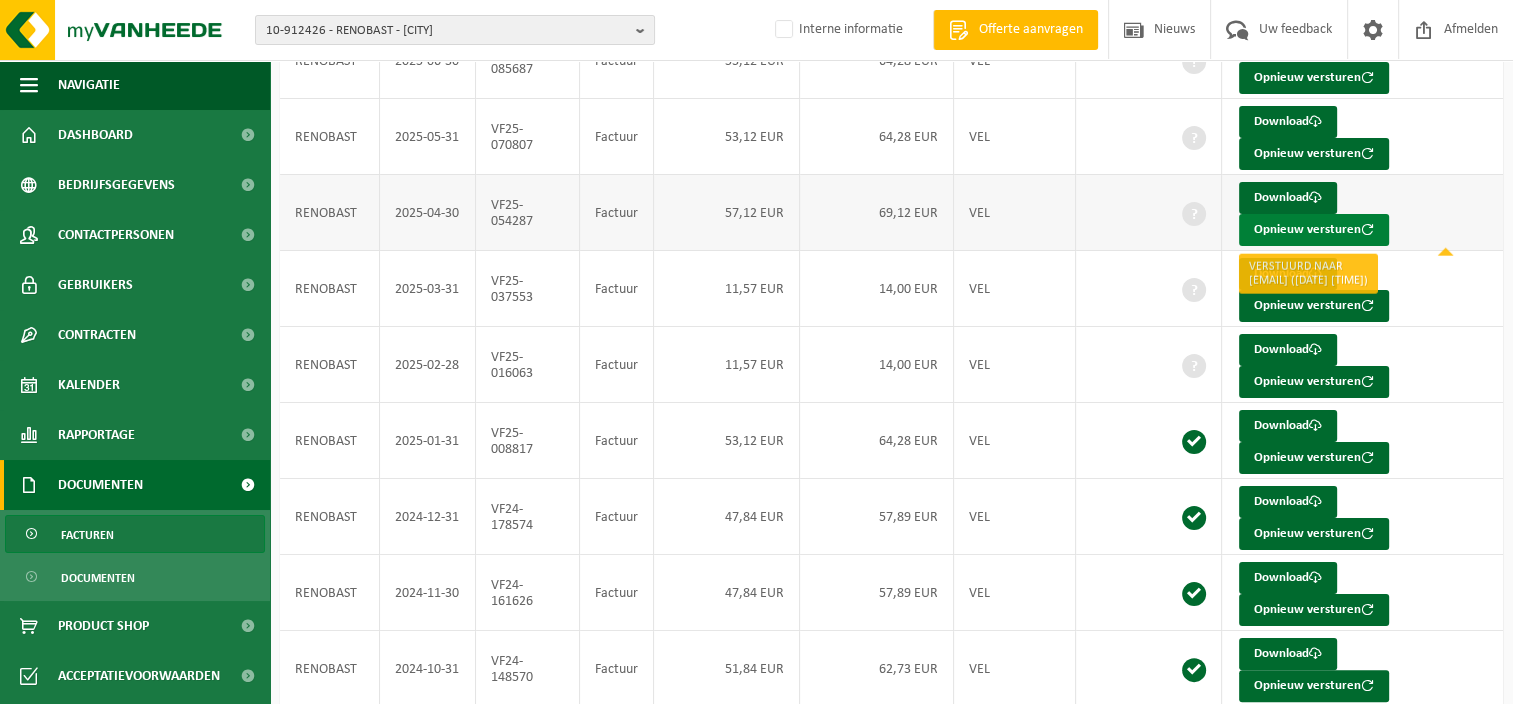 click on "Opnieuw versturen" at bounding box center [1314, 230] 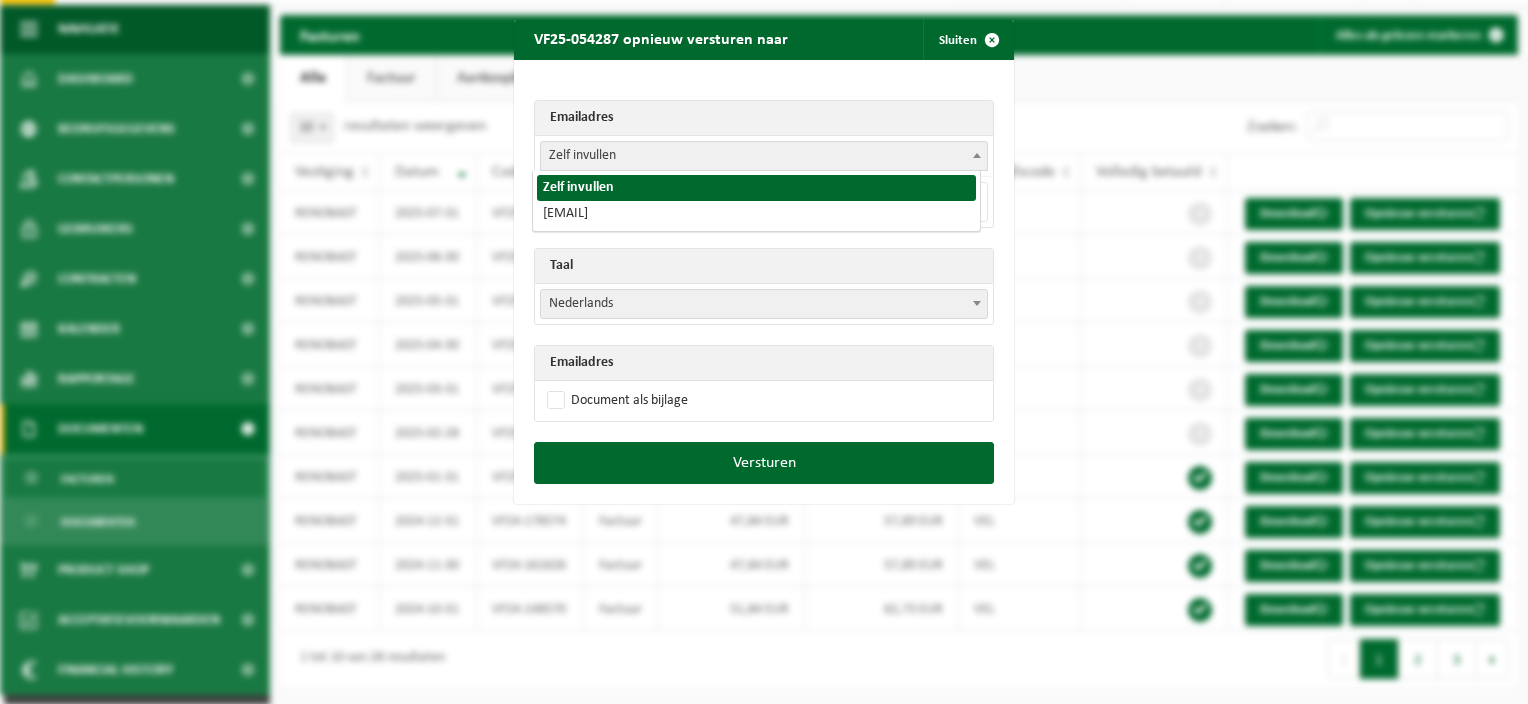 click on "Zelf invullen" at bounding box center (764, 156) 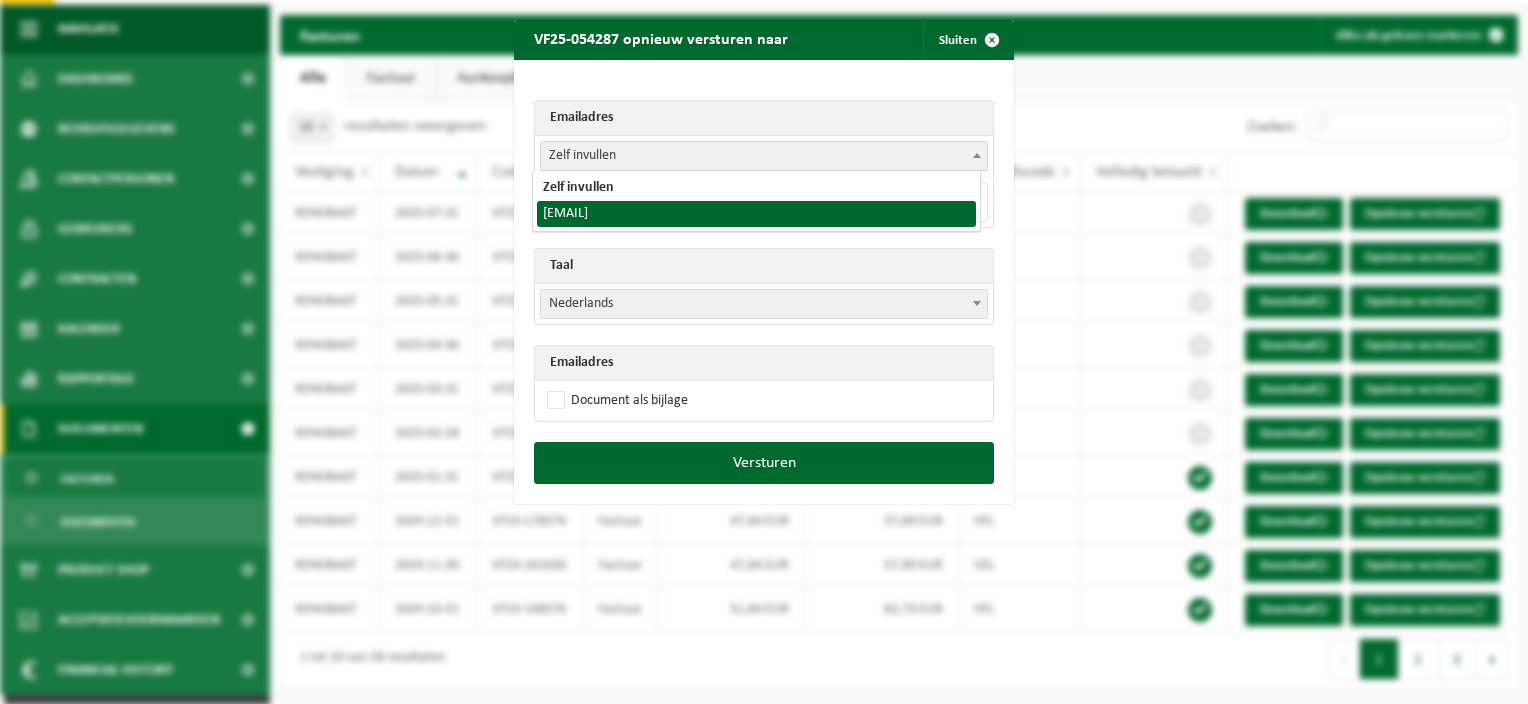 select on "[EMAIL]" 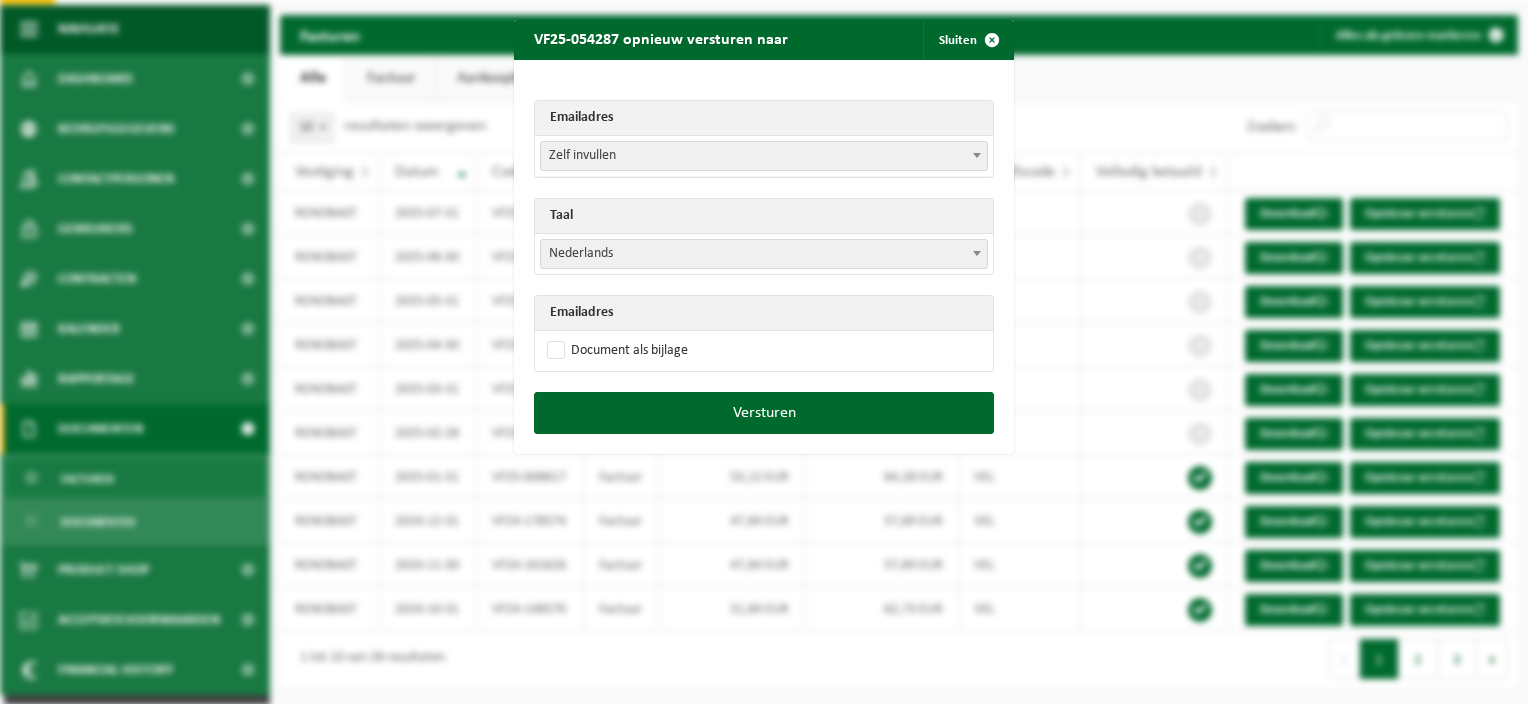 click on "Nederlands" at bounding box center [764, 254] 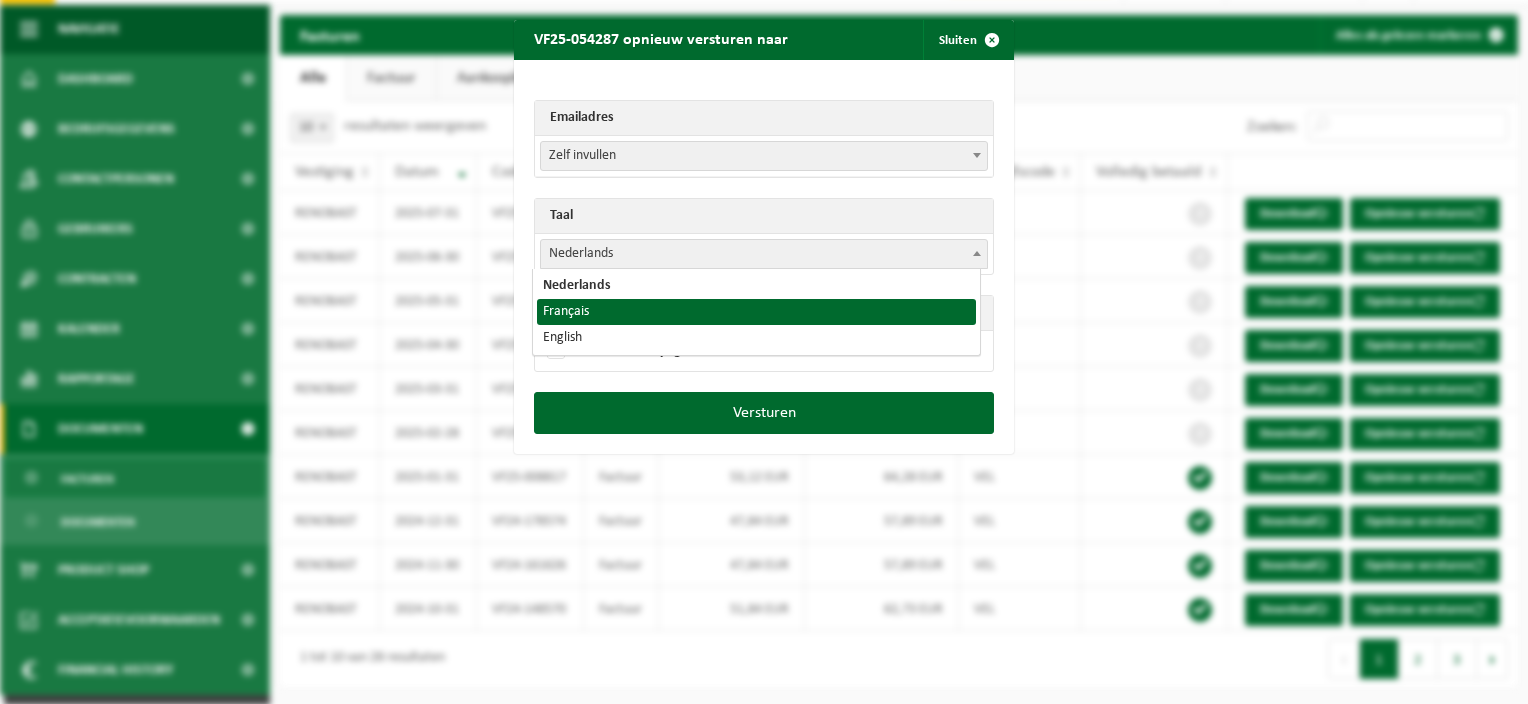select on "fr" 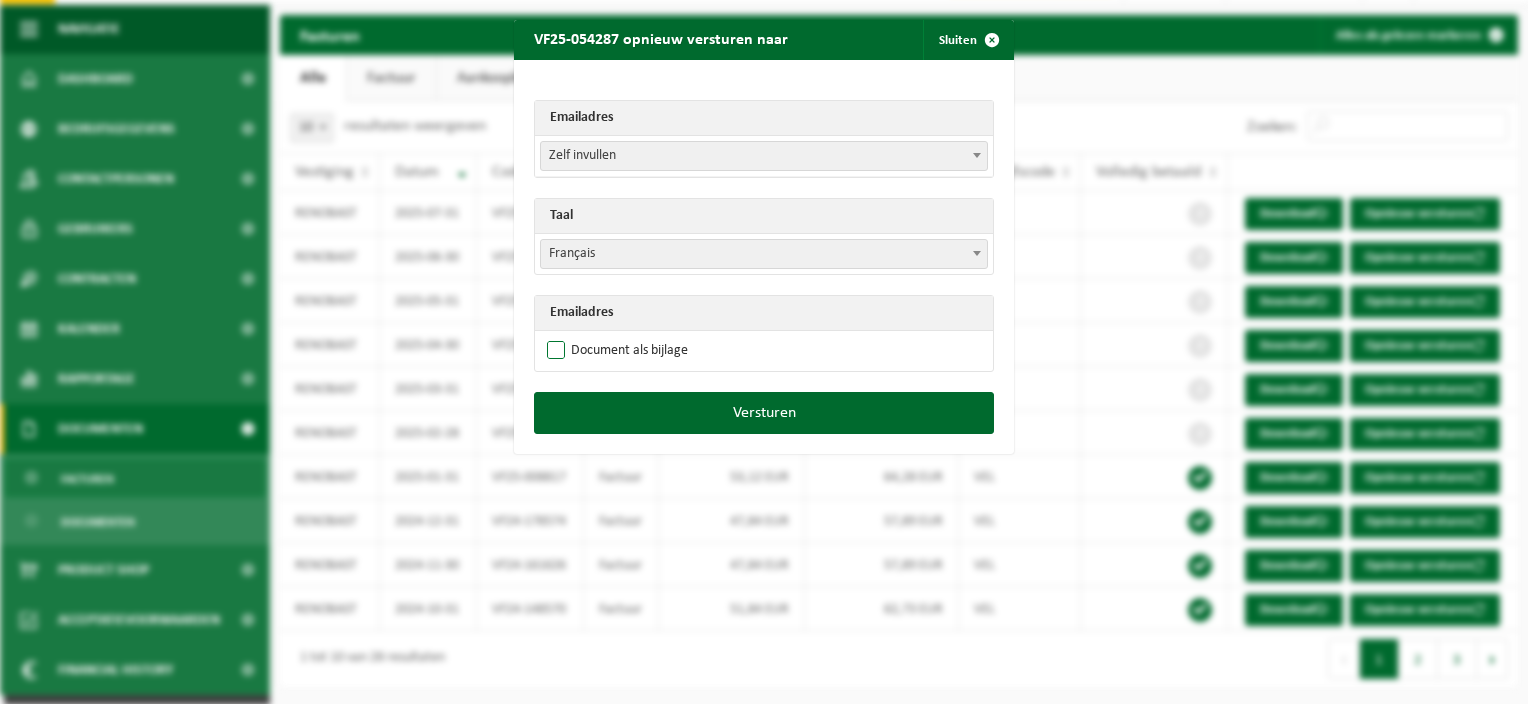 click on "Document als bijlage" at bounding box center [615, 351] 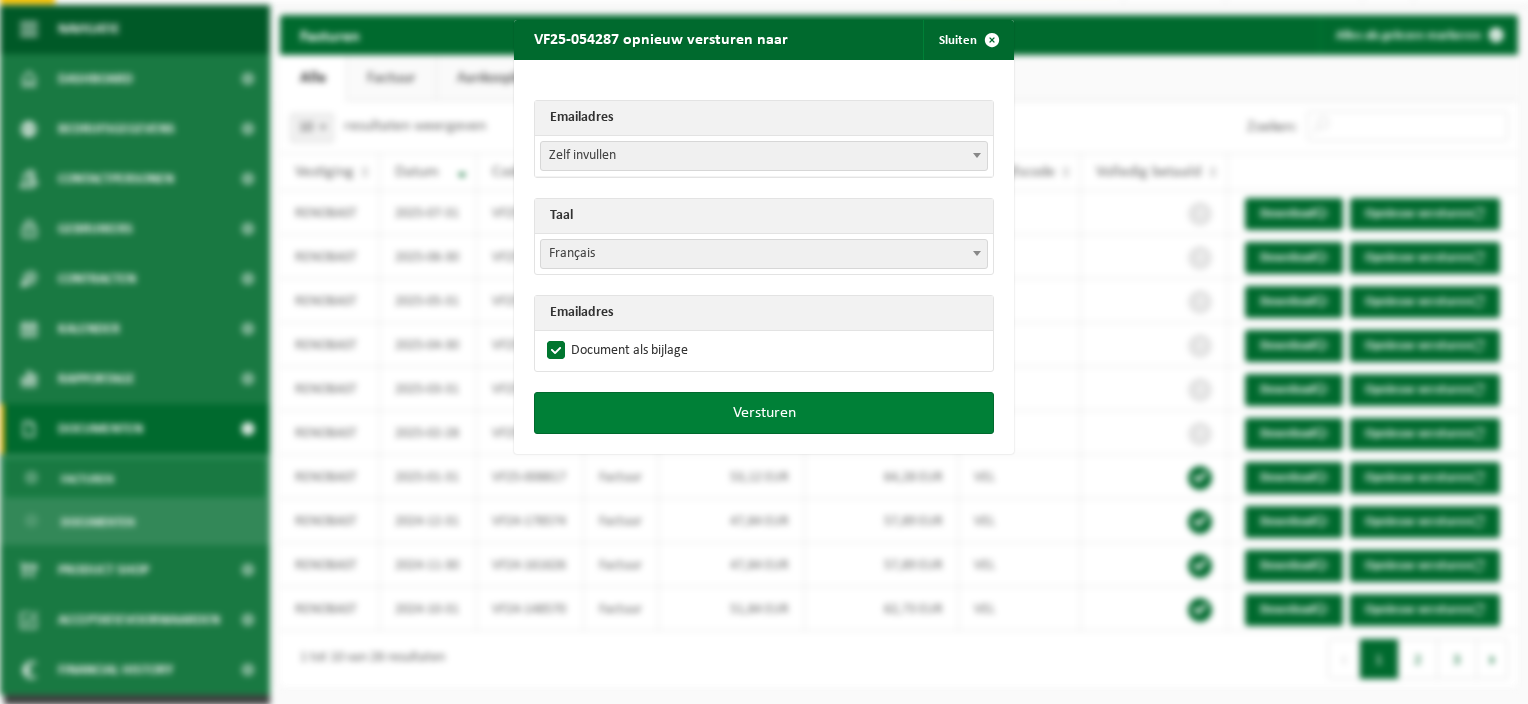 click on "Versturen" at bounding box center (764, 413) 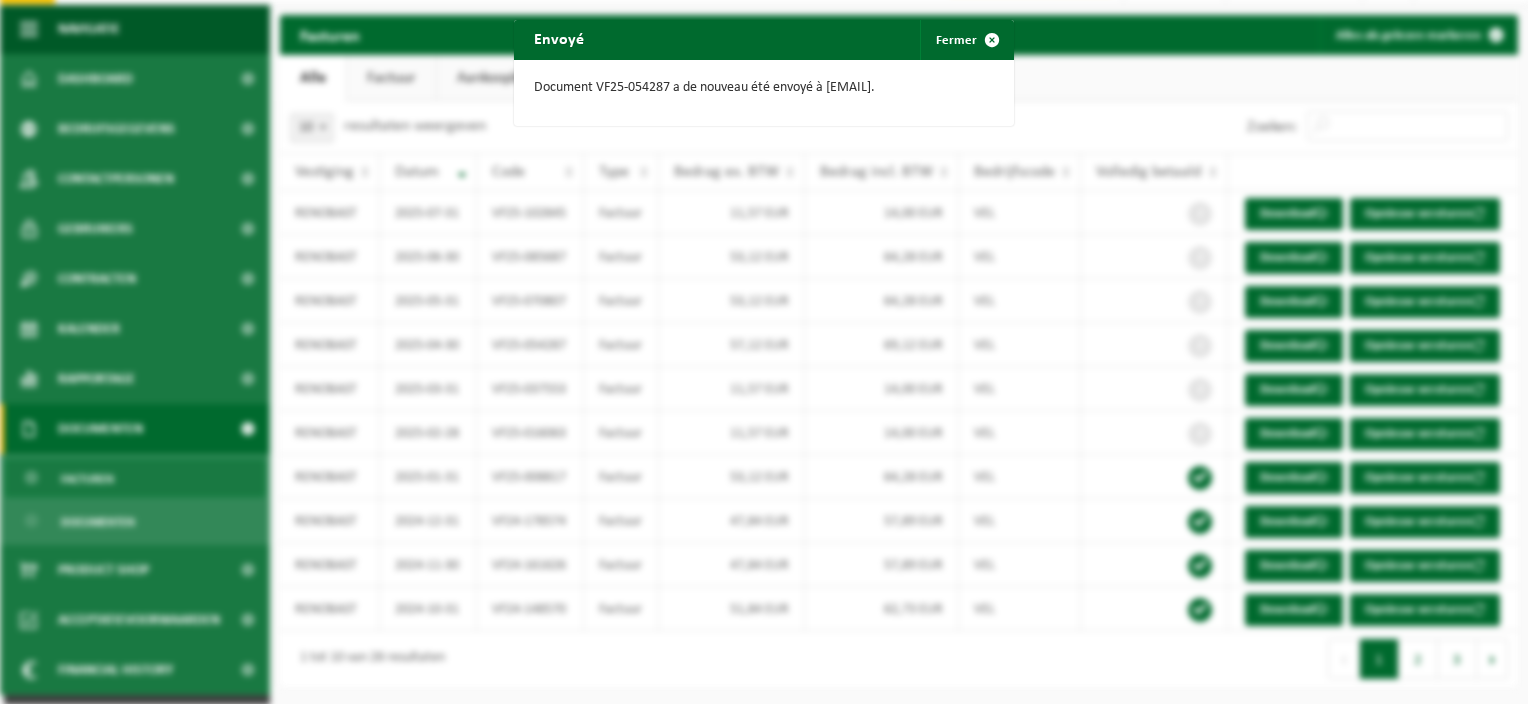 click at bounding box center [992, 40] 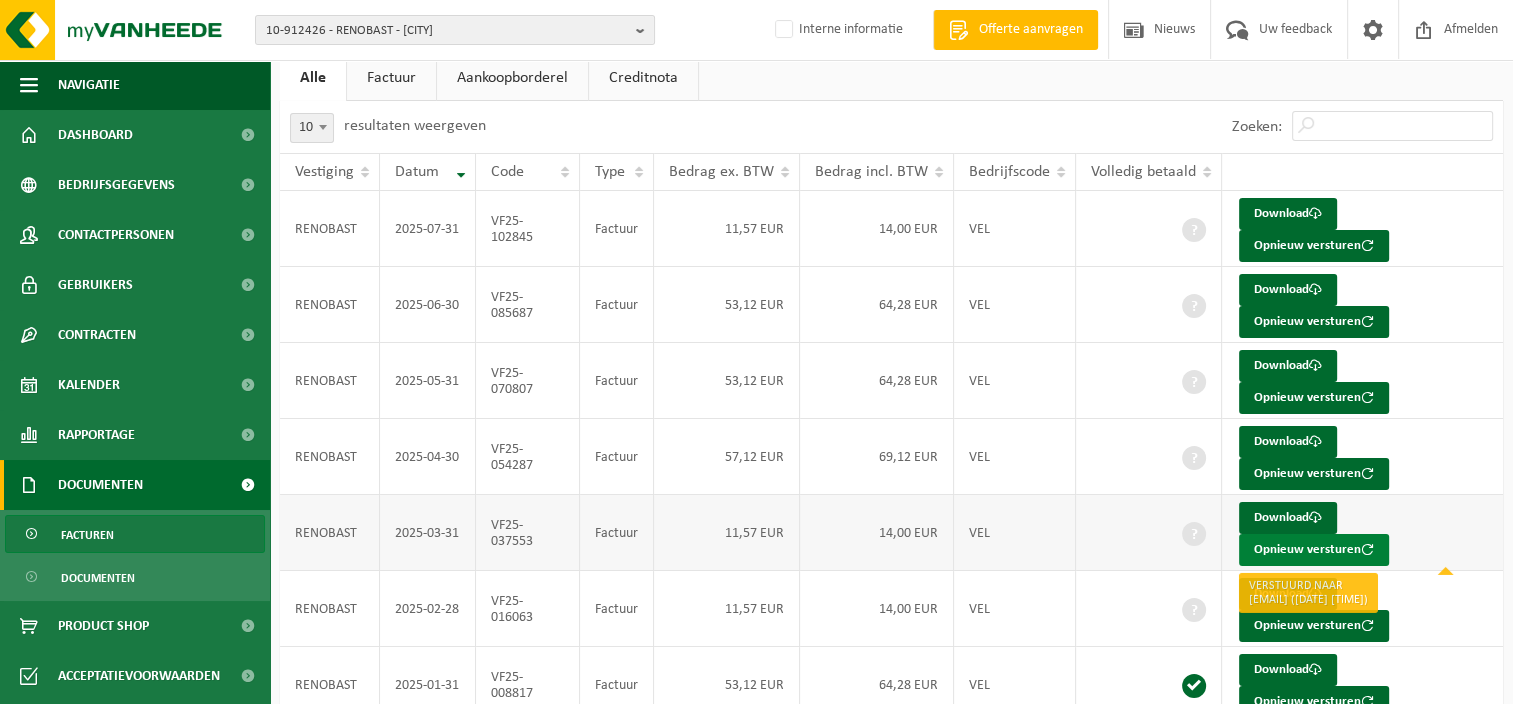 click on "Opnieuw versturen" at bounding box center [1314, 550] 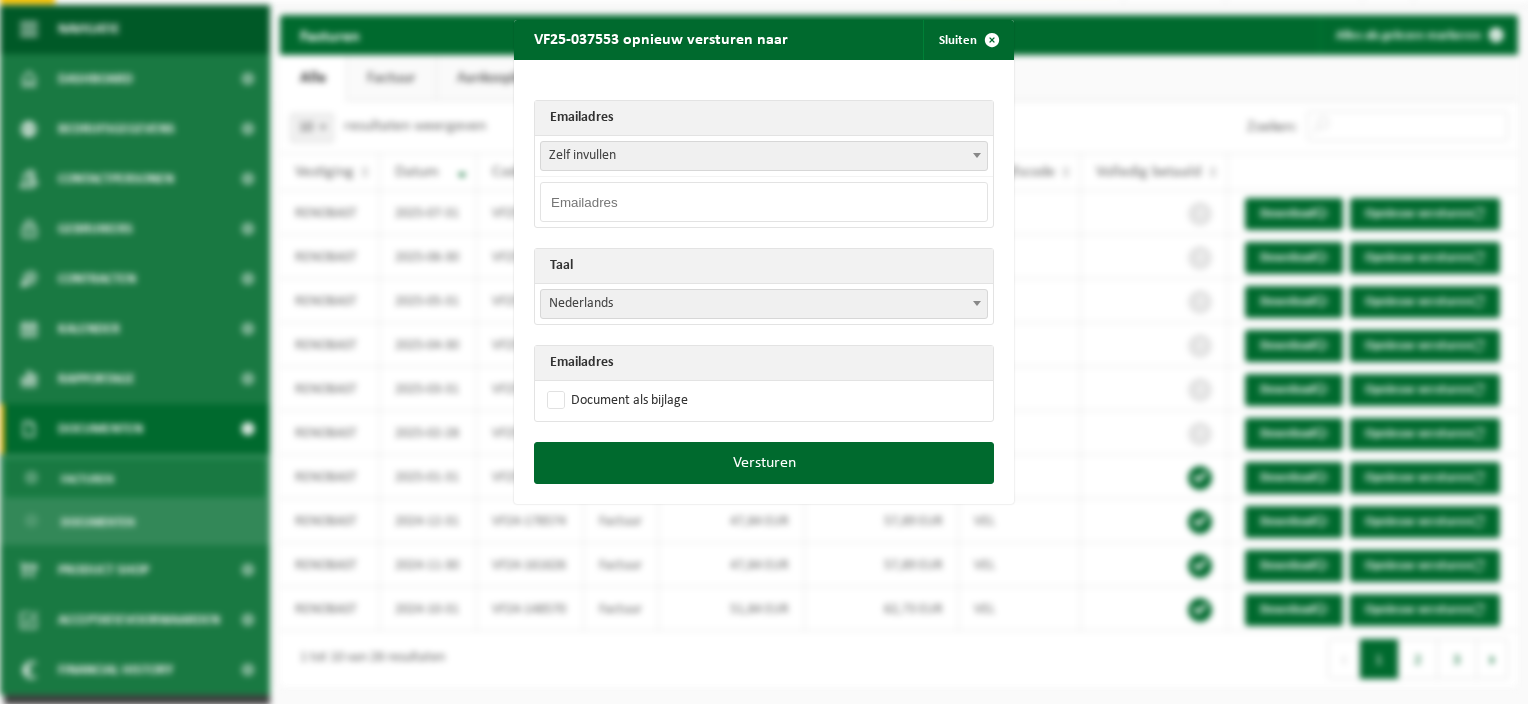 click on "Zelf invullen" at bounding box center [764, 156] 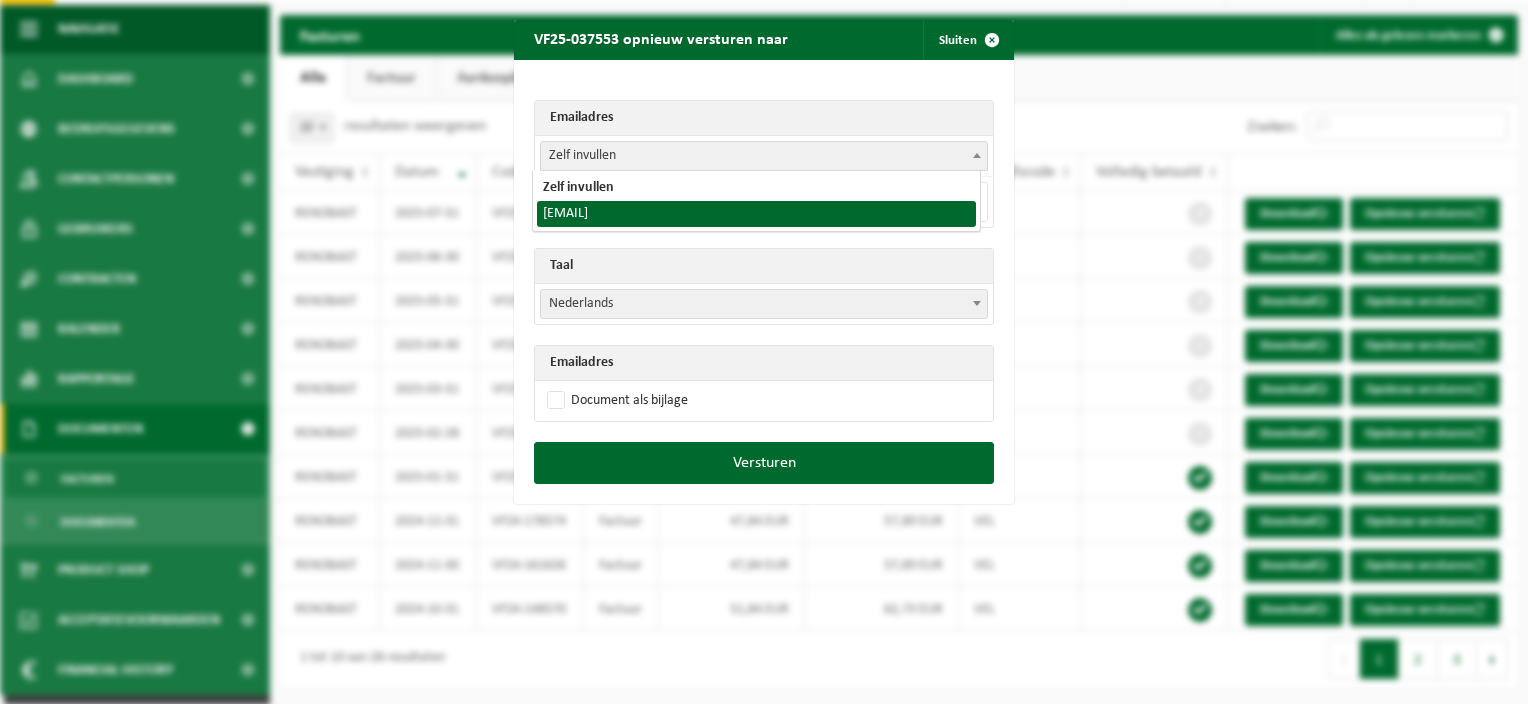 select on "[EMAIL]" 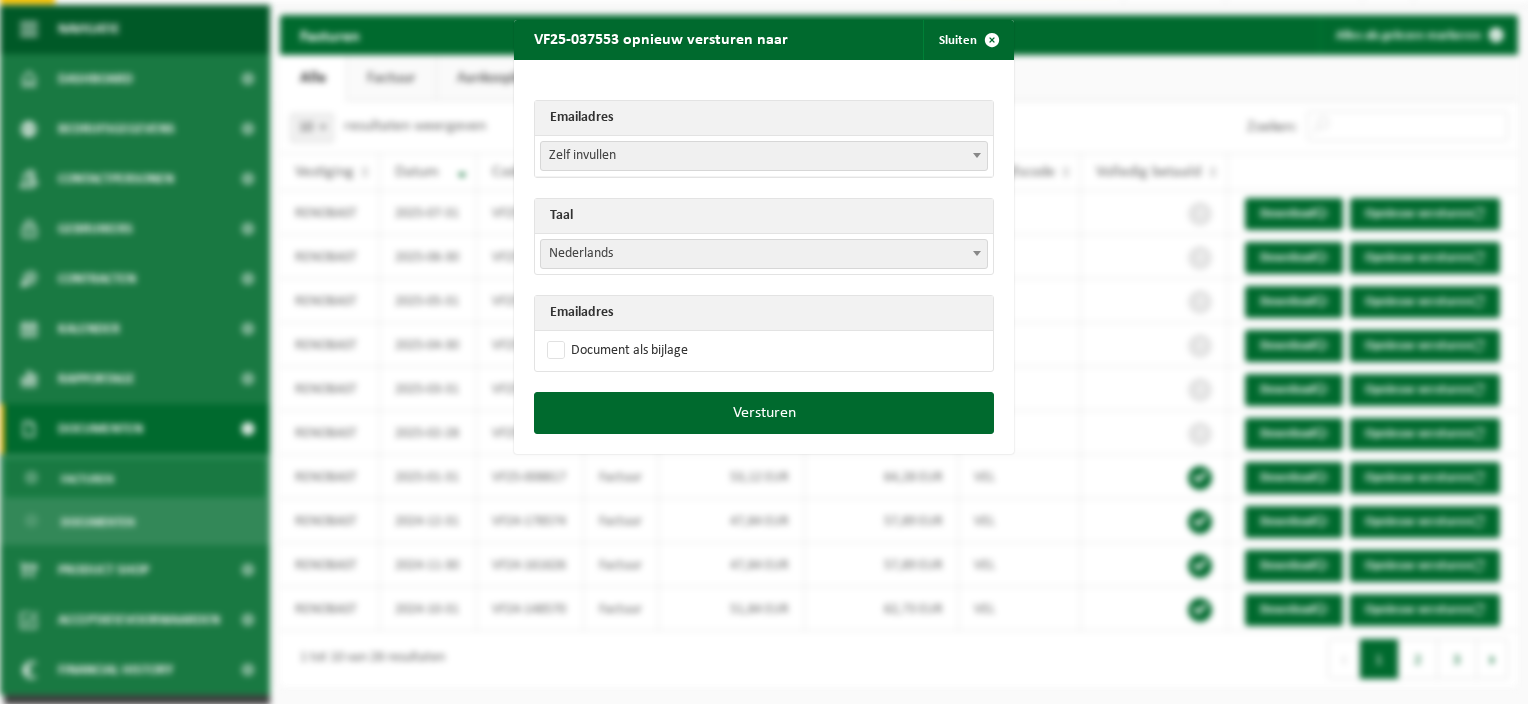 click on "Nederlands" at bounding box center [764, 254] 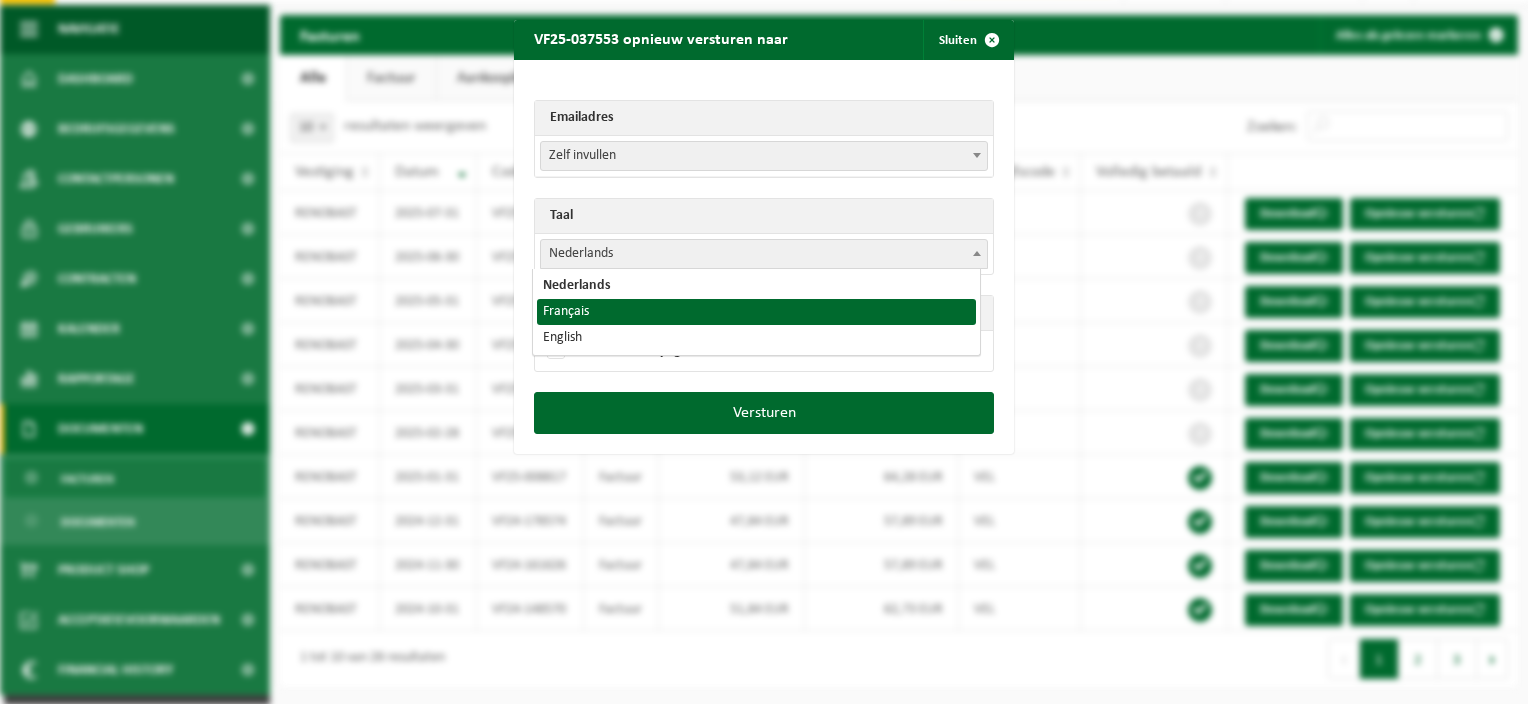 select on "fr" 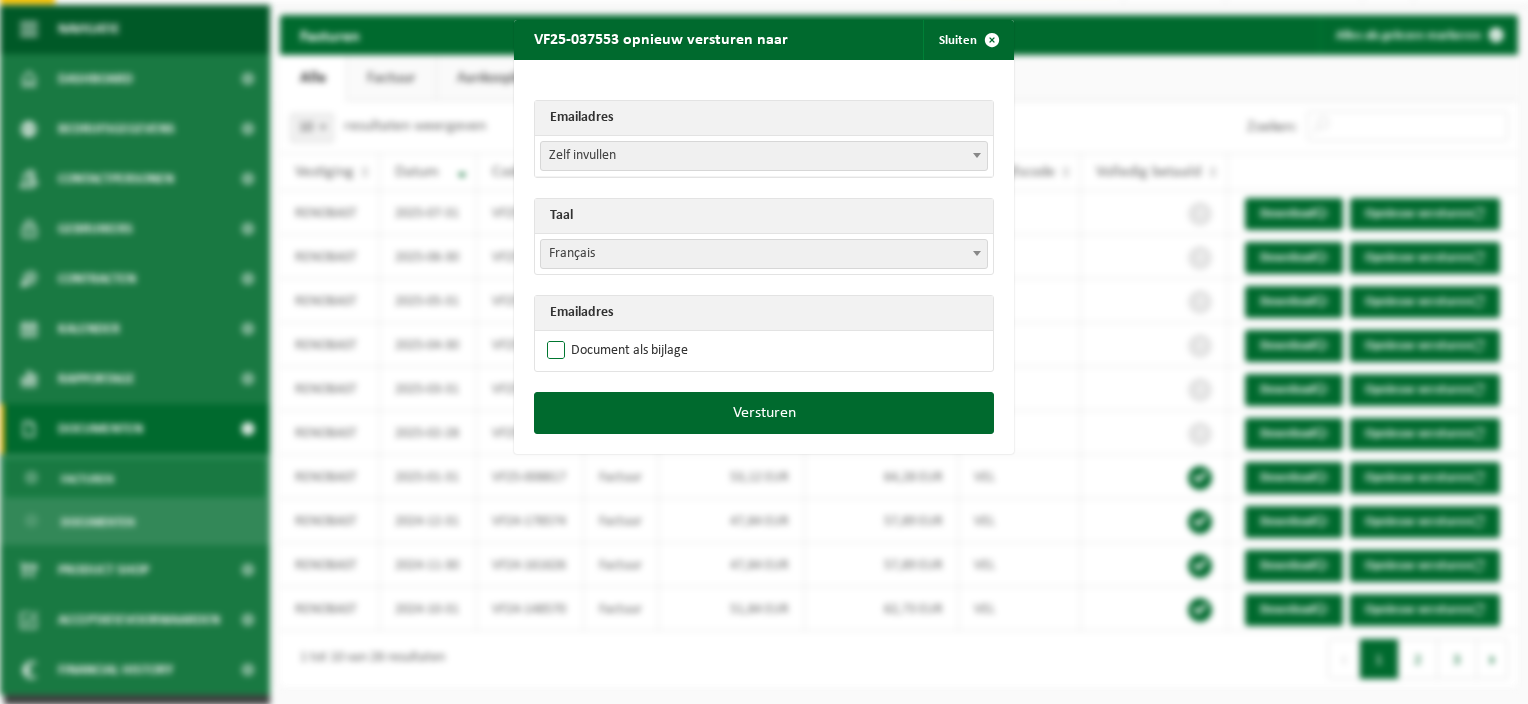 click on "Document als bijlage" at bounding box center (615, 351) 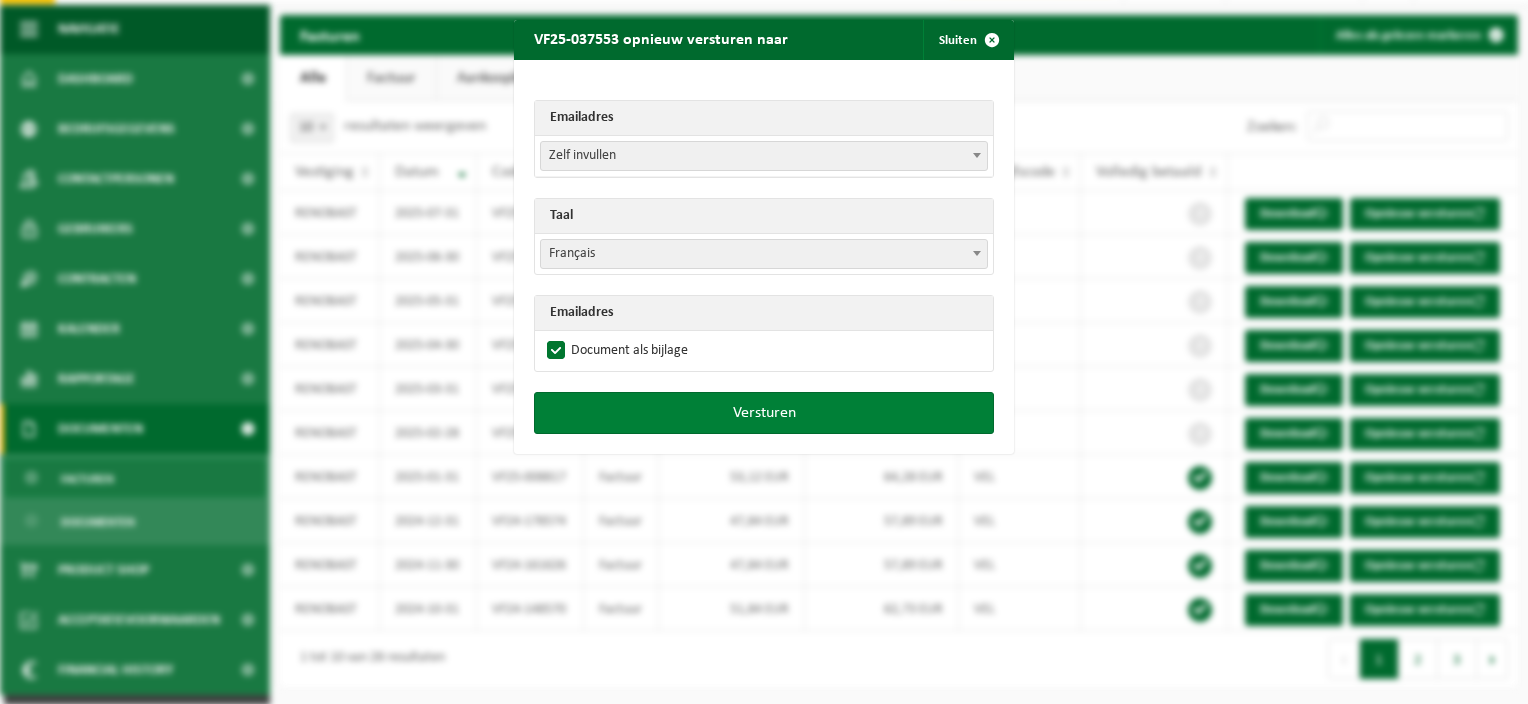 click on "Versturen" at bounding box center [764, 413] 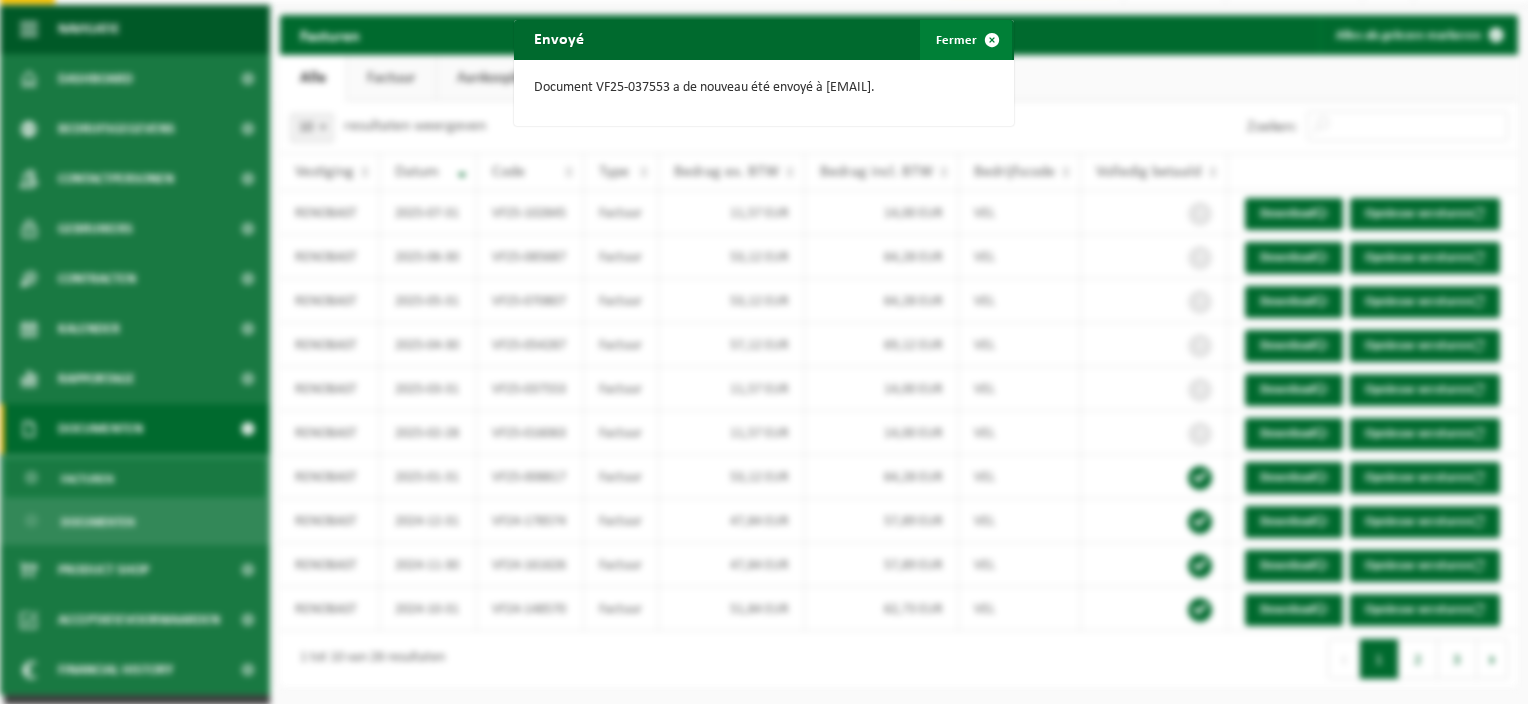 click at bounding box center (992, 40) 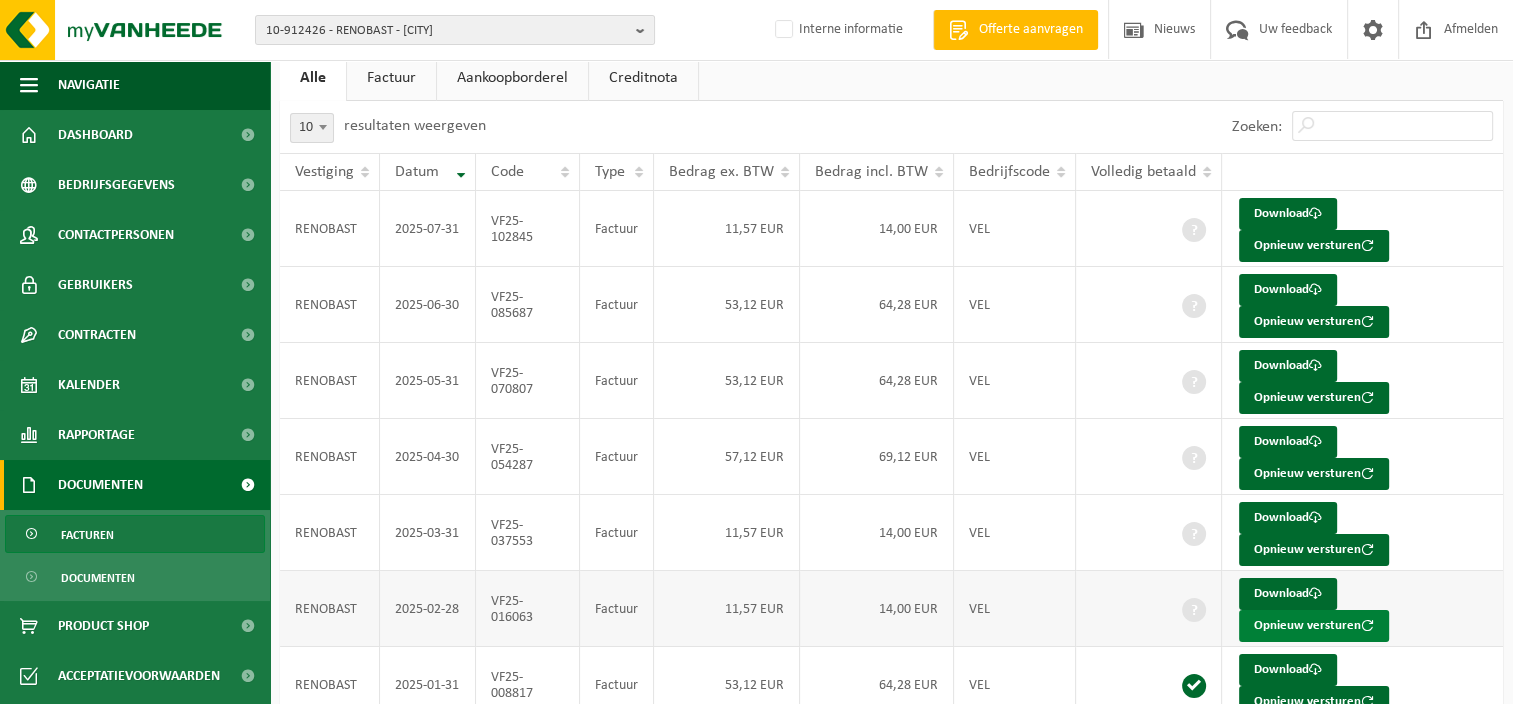click on "Opnieuw versturen" at bounding box center [1314, 626] 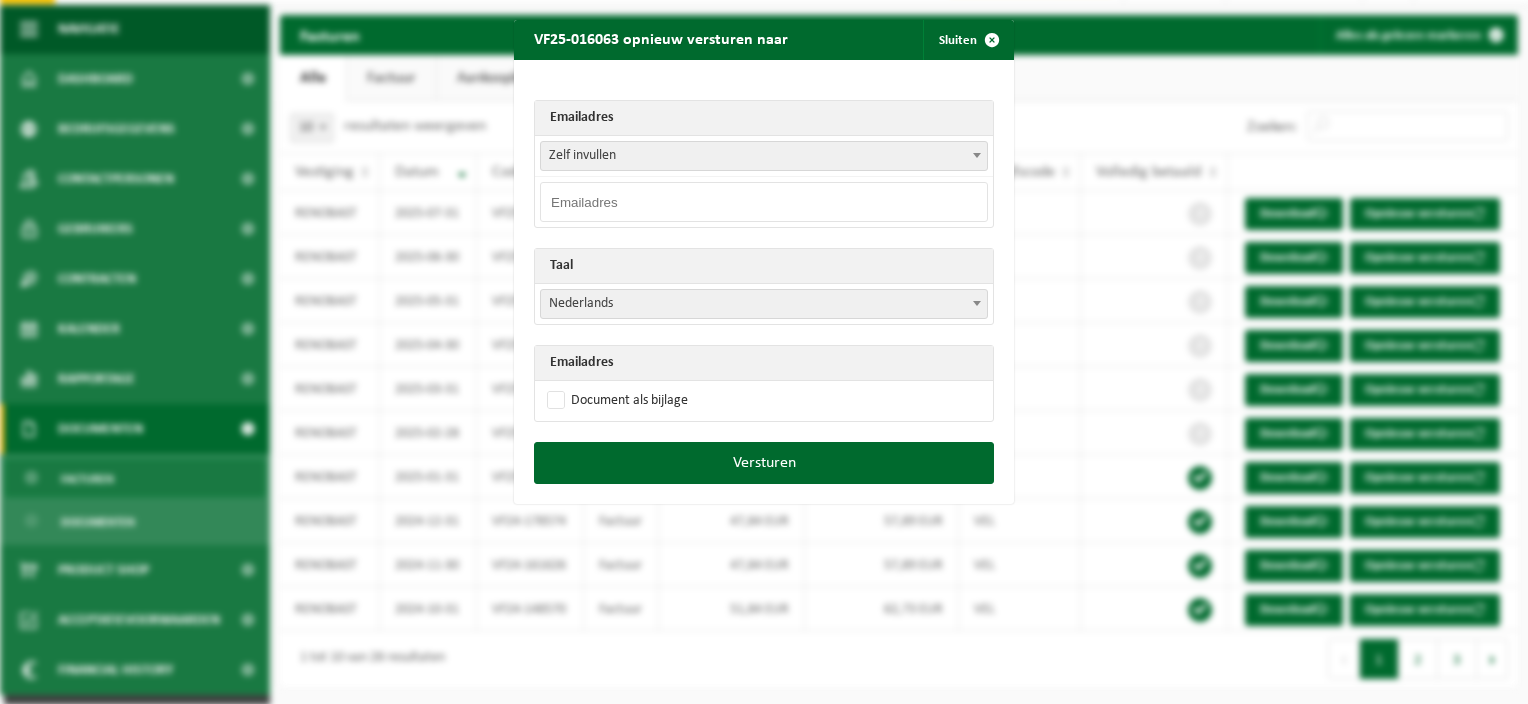 click on "Zelf invullen" at bounding box center (764, 156) 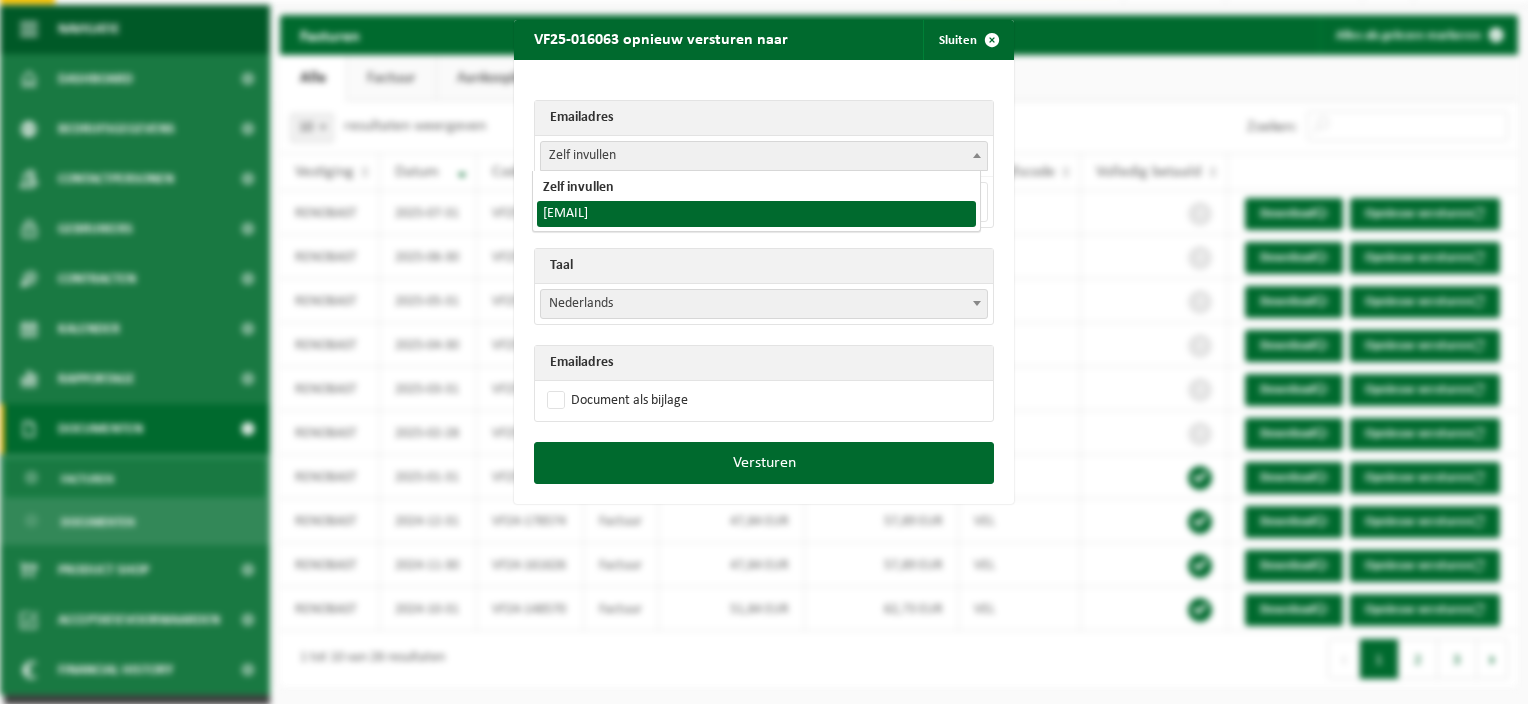 select on "[EMAIL]" 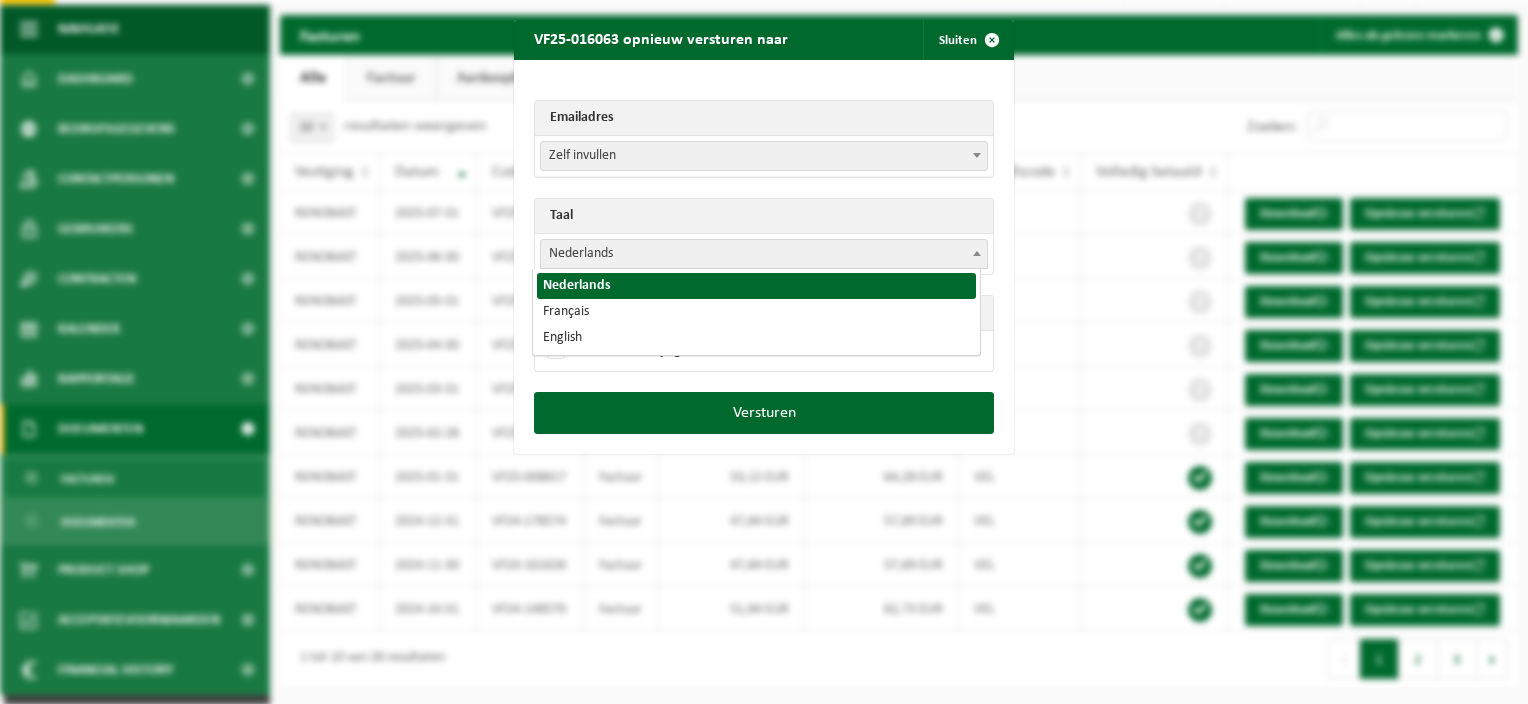 click on "Nederlands" at bounding box center [764, 254] 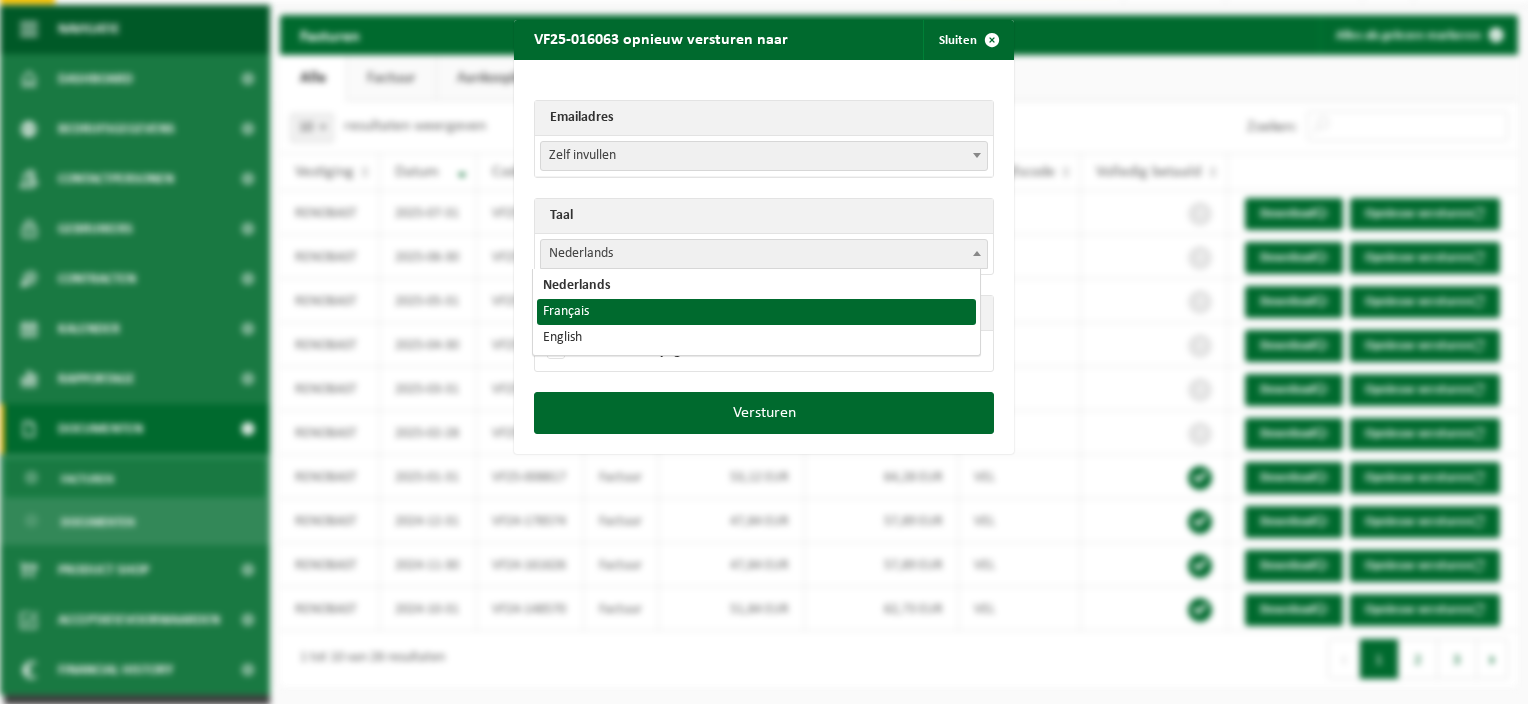 select on "fr" 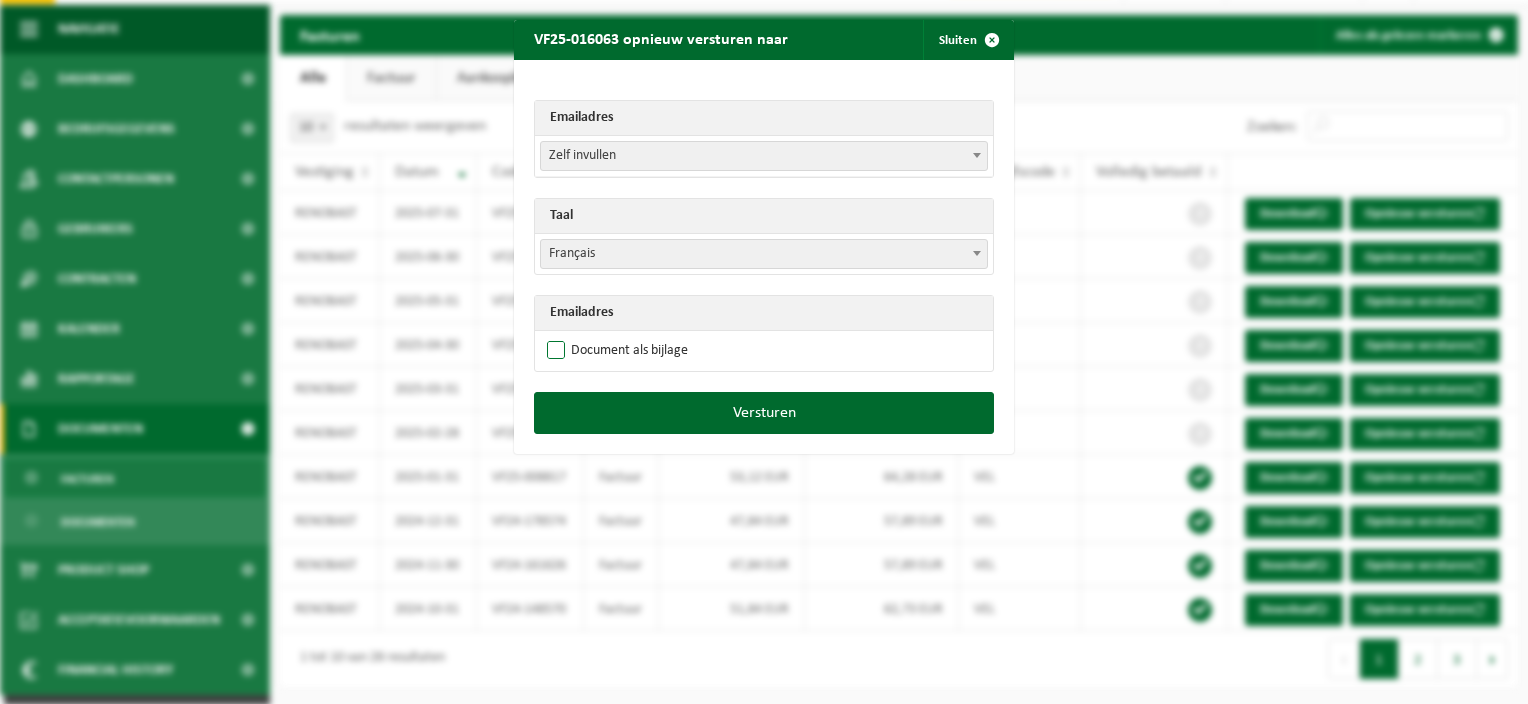 click on "Document als bijlage" at bounding box center (615, 351) 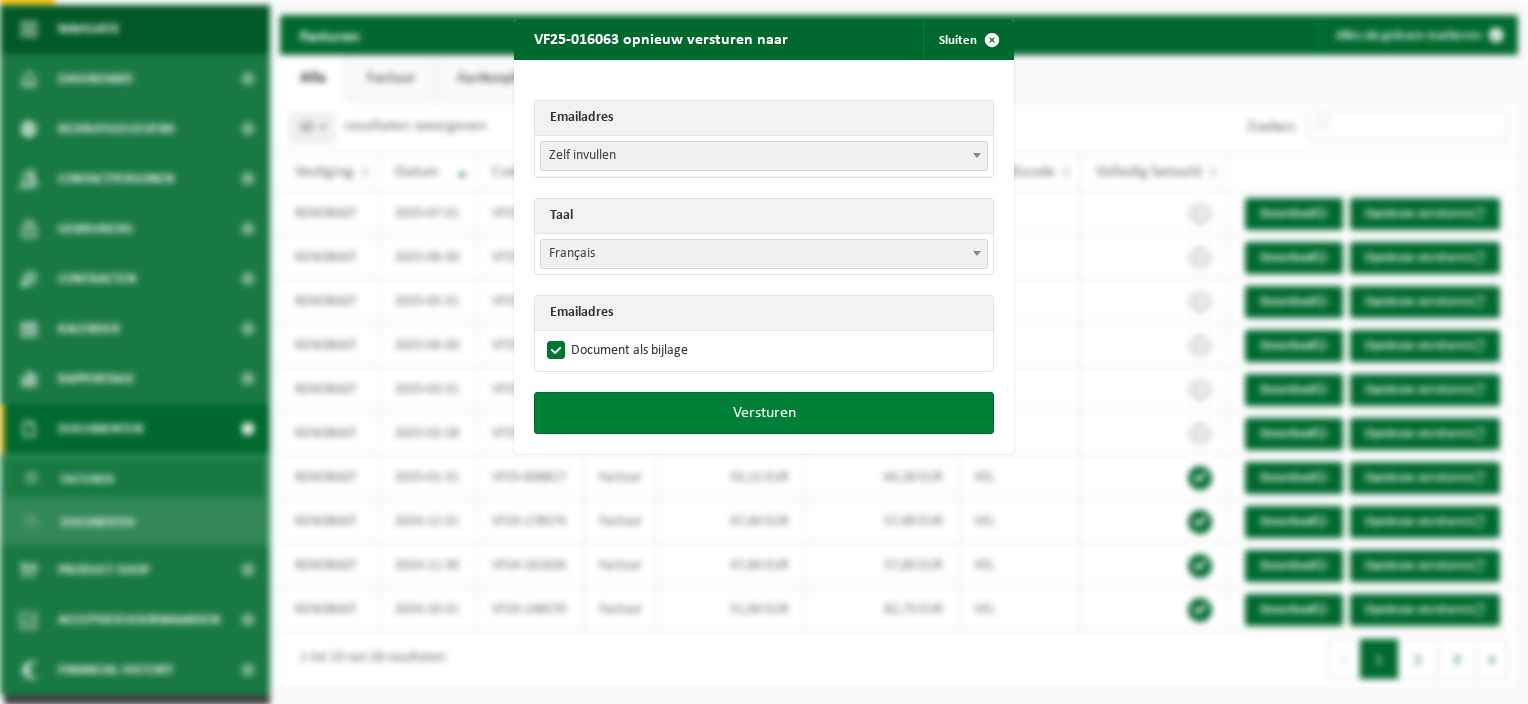 click on "Versturen" at bounding box center [764, 413] 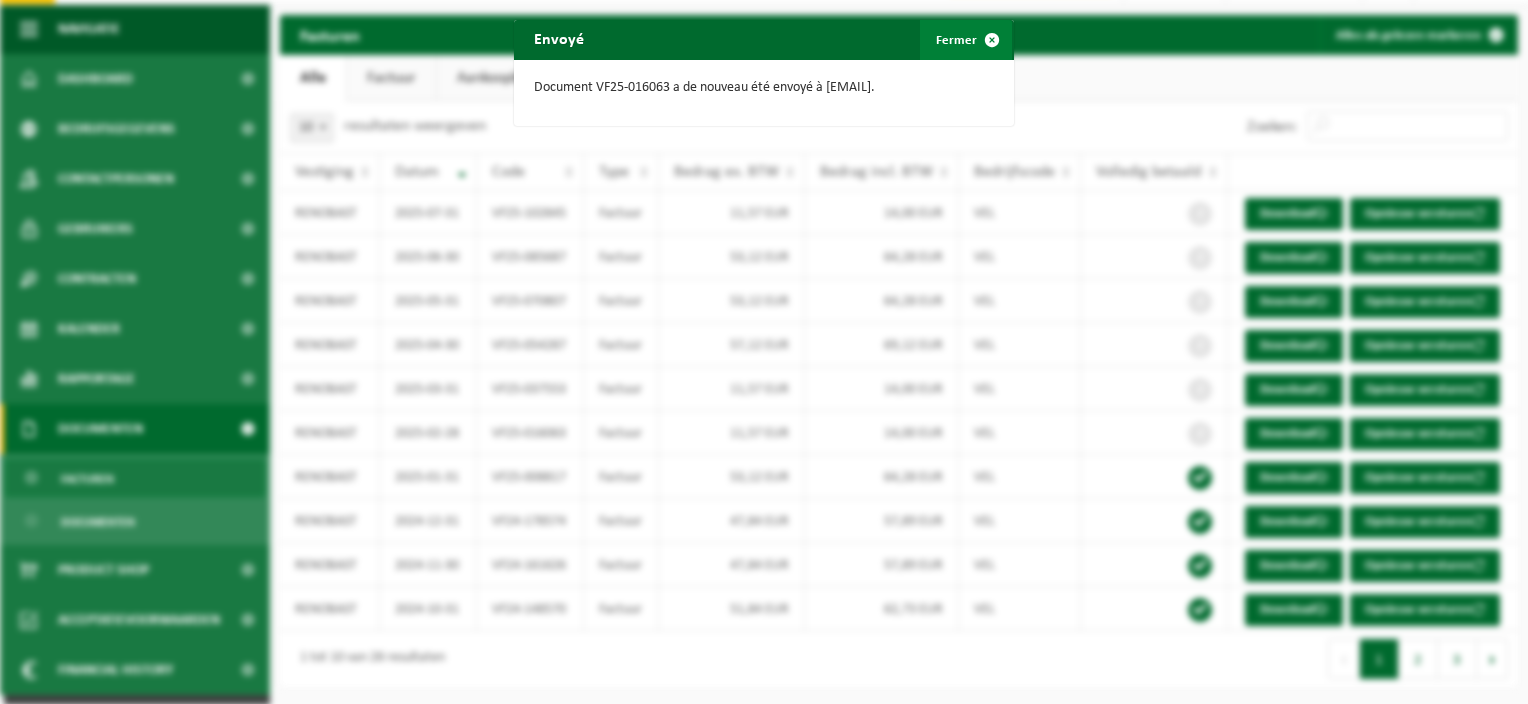 click at bounding box center (992, 40) 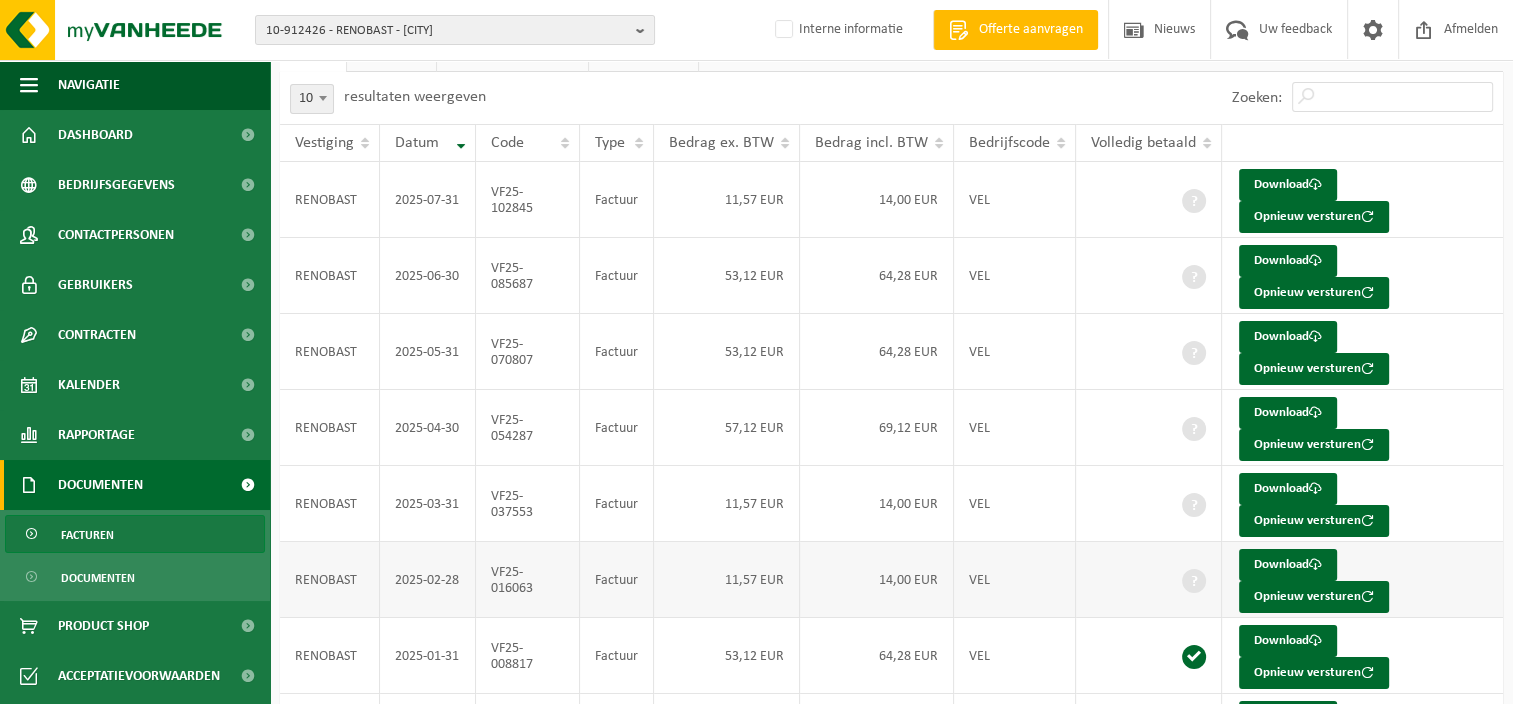scroll, scrollTop: 0, scrollLeft: 0, axis: both 